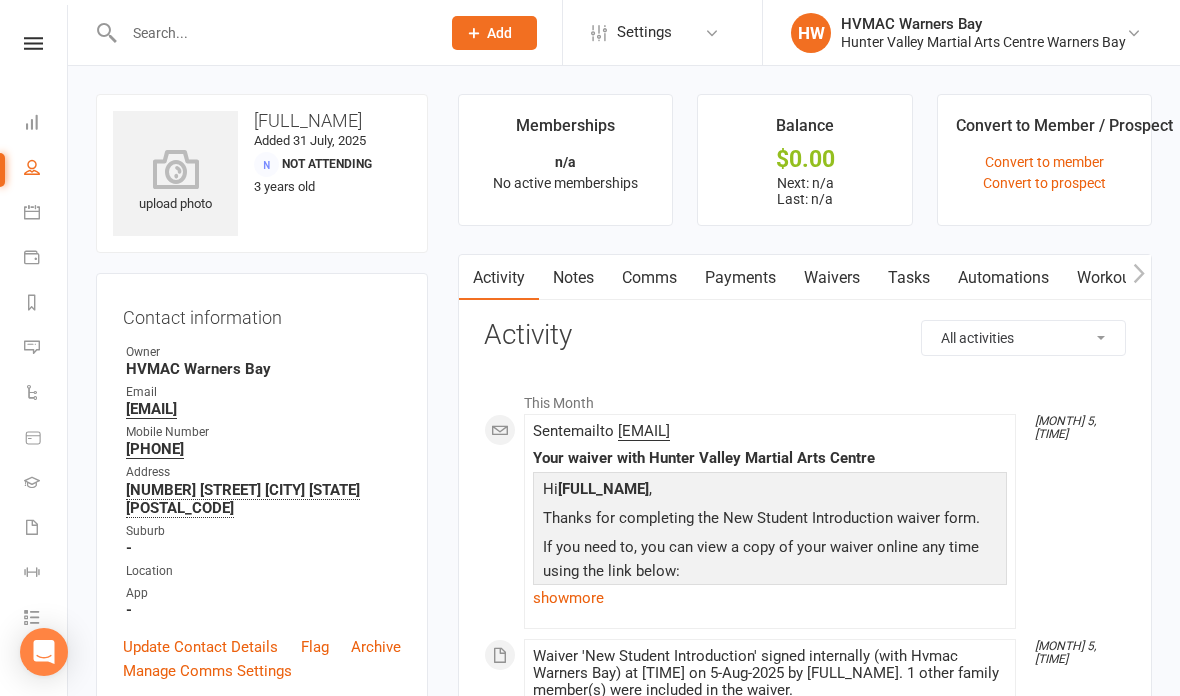 scroll, scrollTop: 0, scrollLeft: 0, axis: both 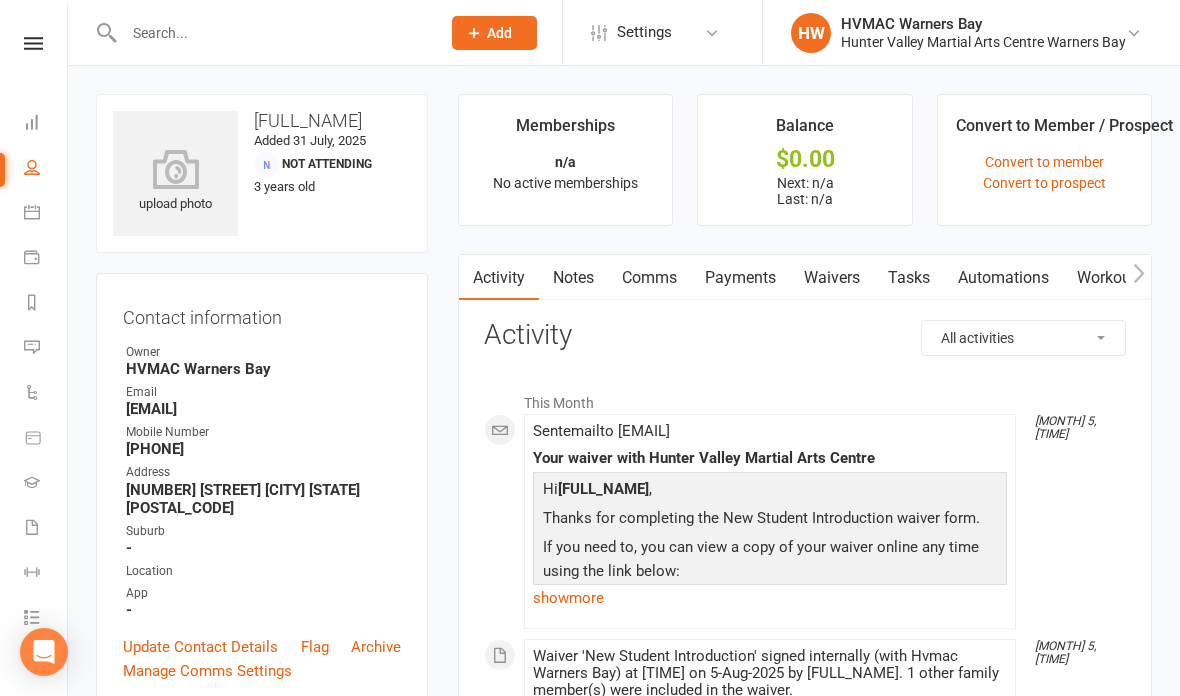 click on "Waivers" at bounding box center (832, 278) 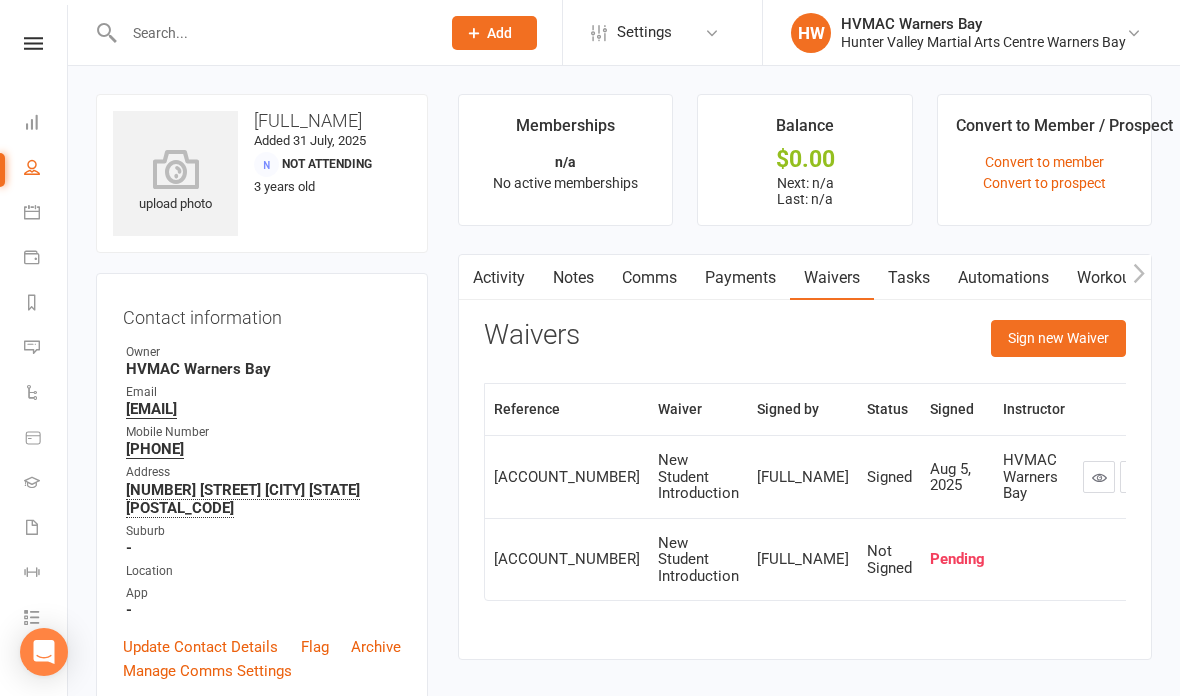 click on "Sign new Waiver" at bounding box center (1058, 338) 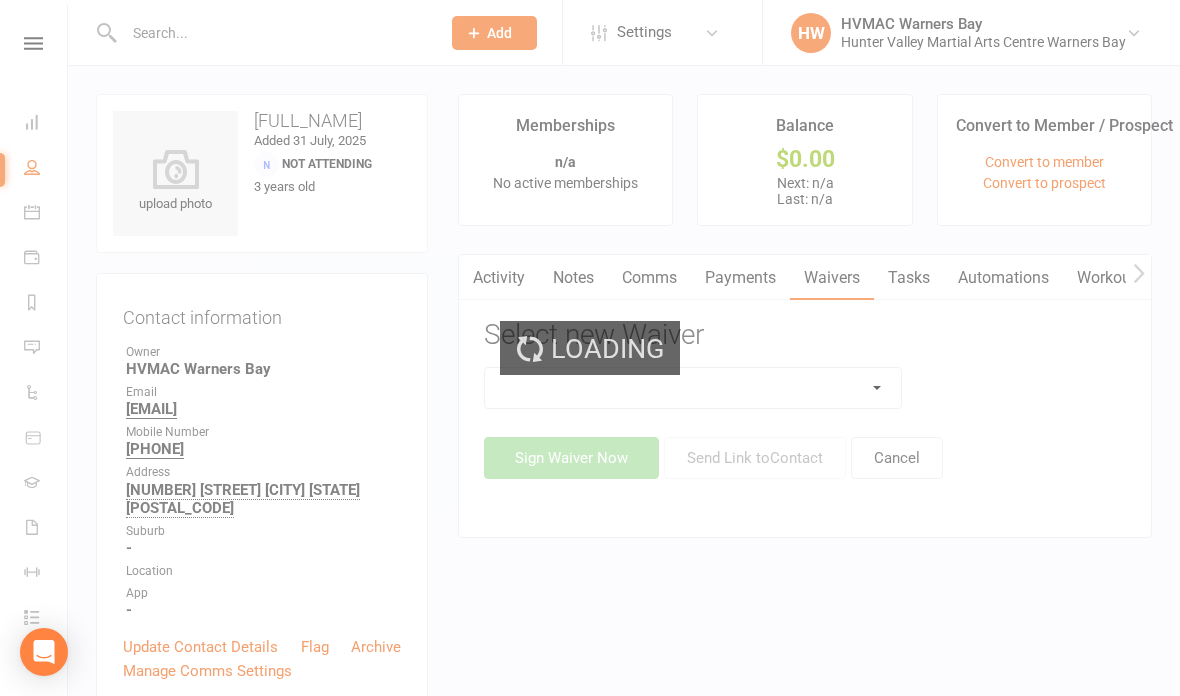 click at bounding box center (693, 388) 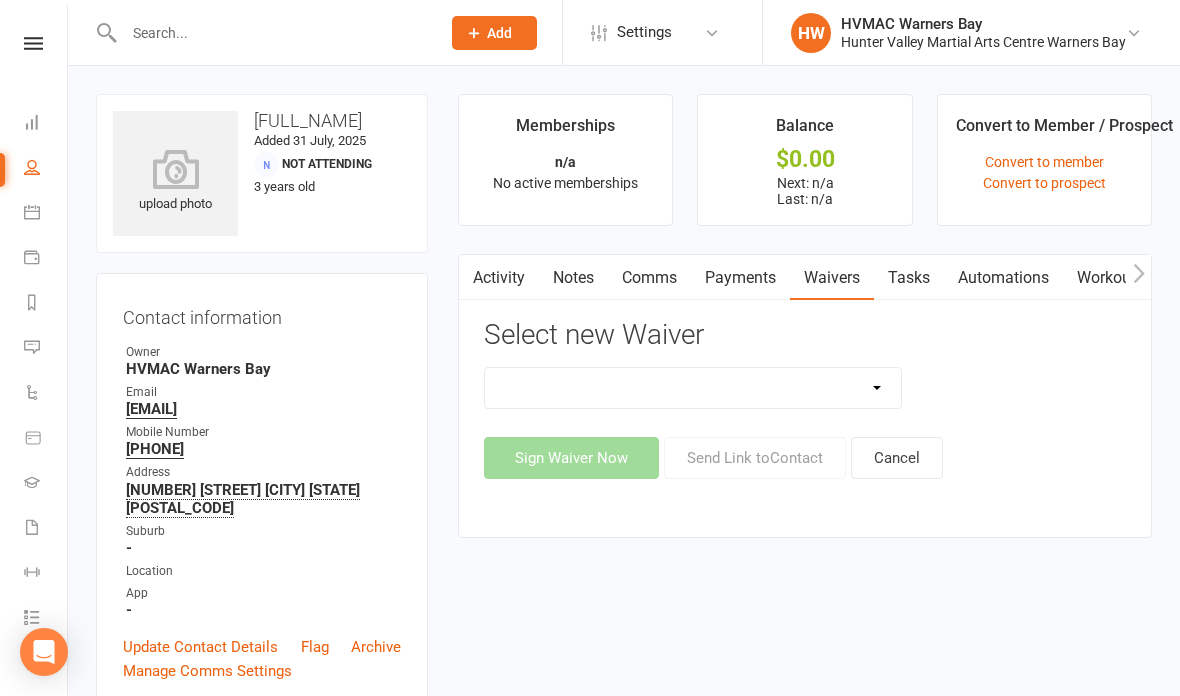 select on "5539" 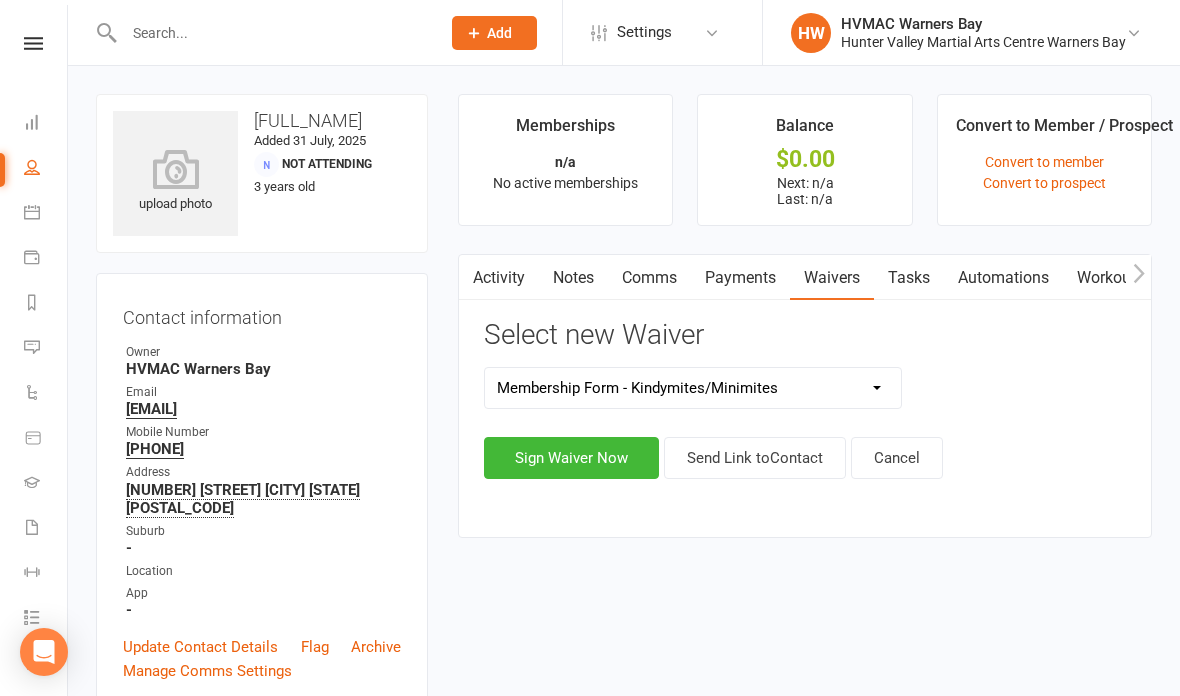 click on "Sign Waiver Now" at bounding box center [571, 458] 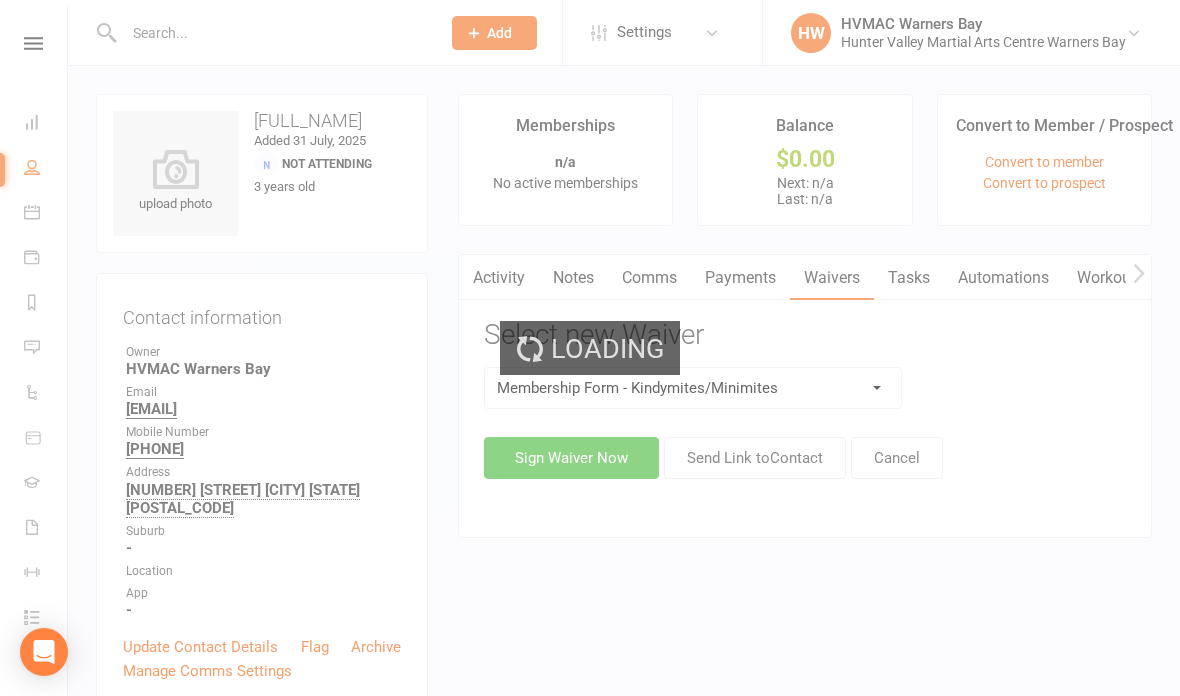 select on "bank_account" 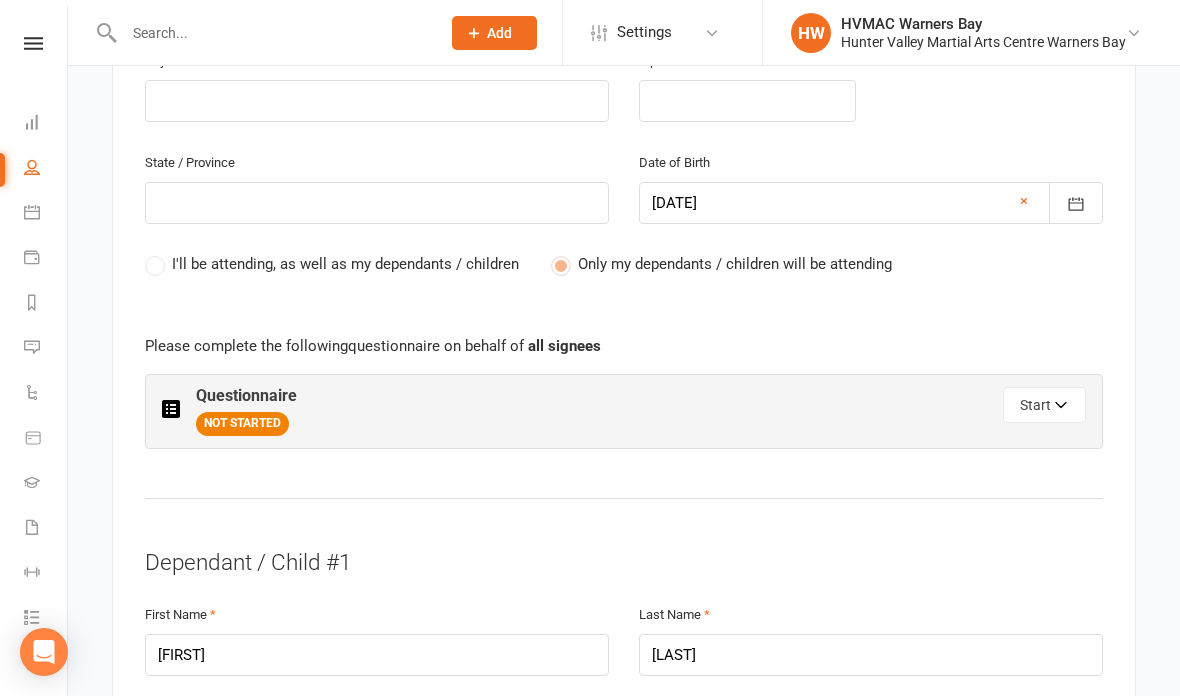 click on "Start" at bounding box center (1044, 405) 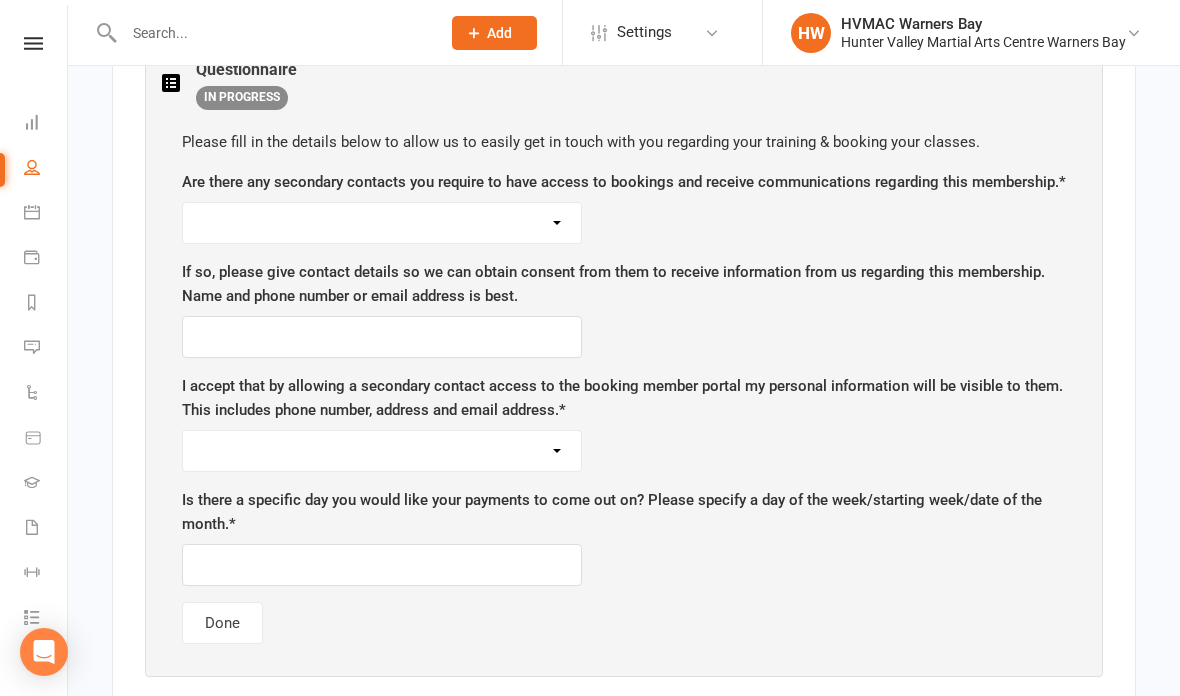 scroll, scrollTop: 1237, scrollLeft: 0, axis: vertical 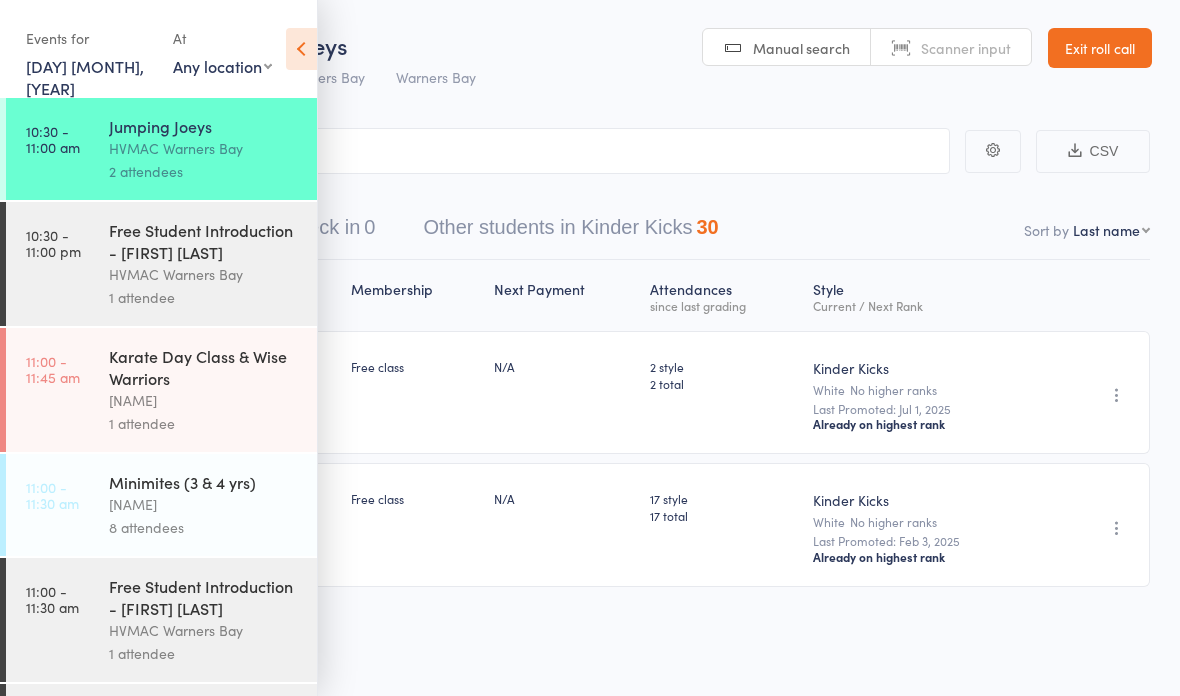click at bounding box center (301, 49) 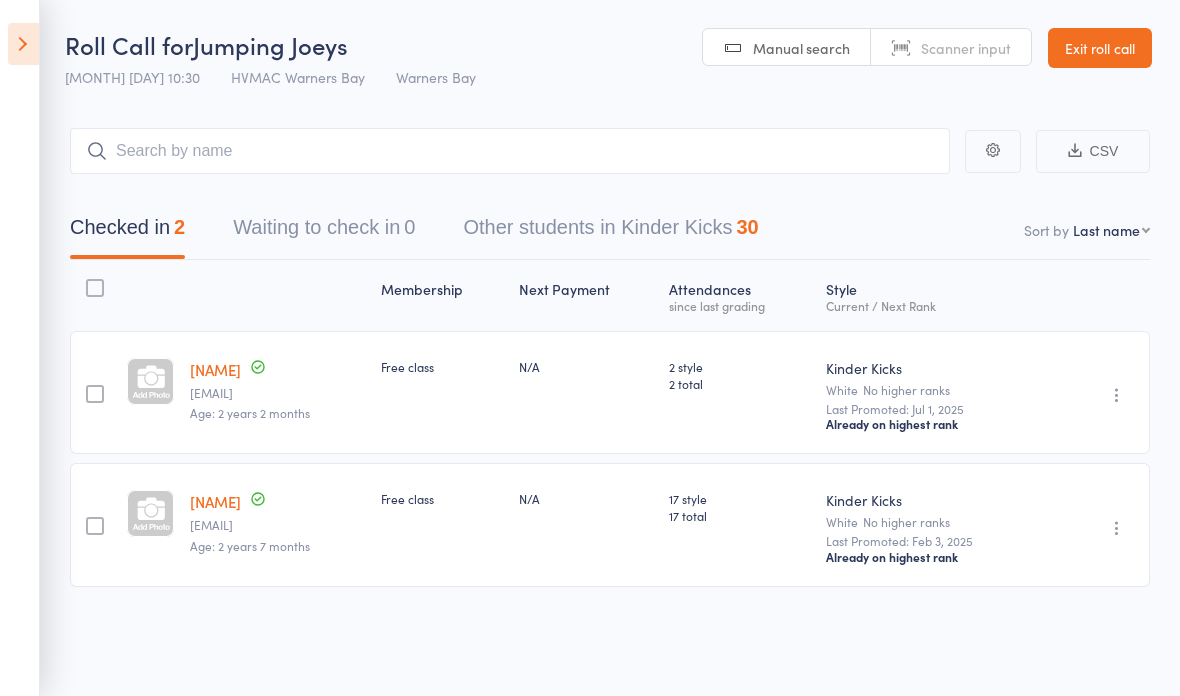 click on "Exit roll call" at bounding box center (1100, 48) 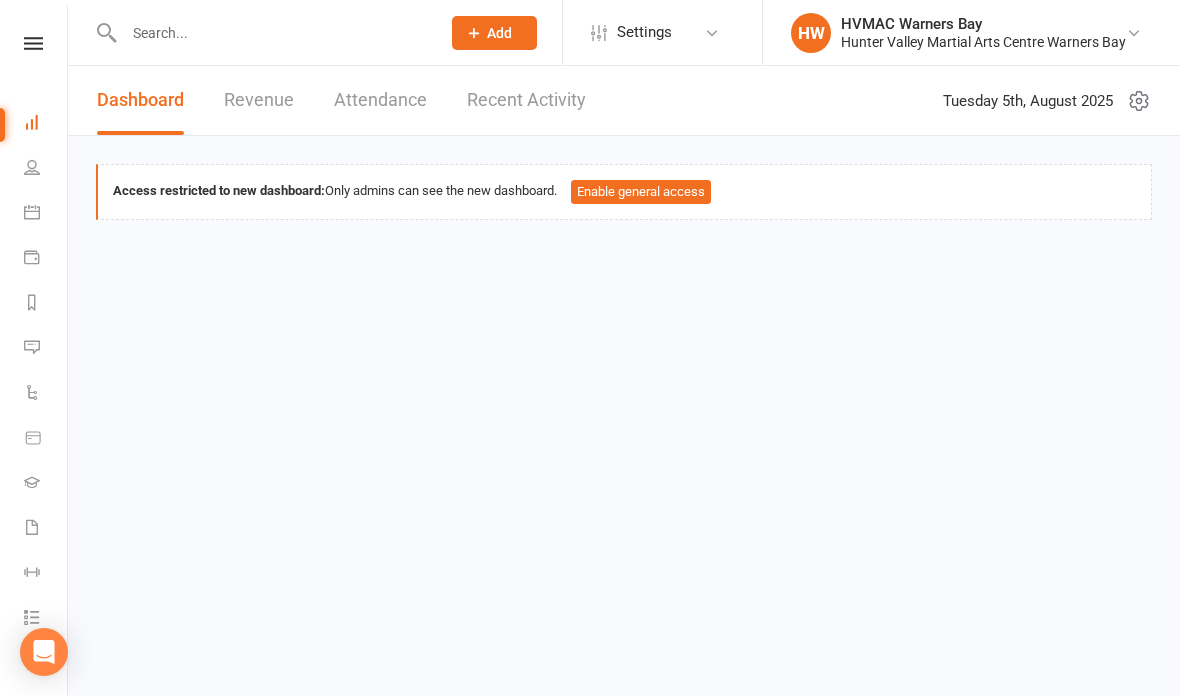 scroll, scrollTop: 0, scrollLeft: 0, axis: both 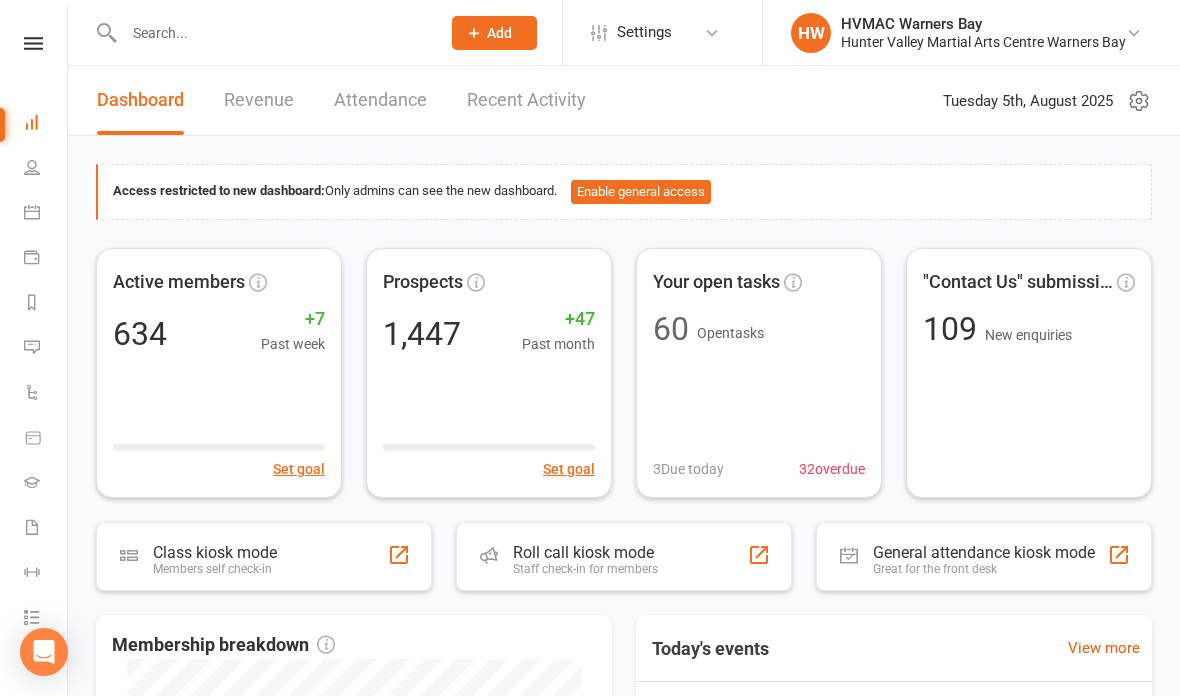click at bounding box center (272, 33) 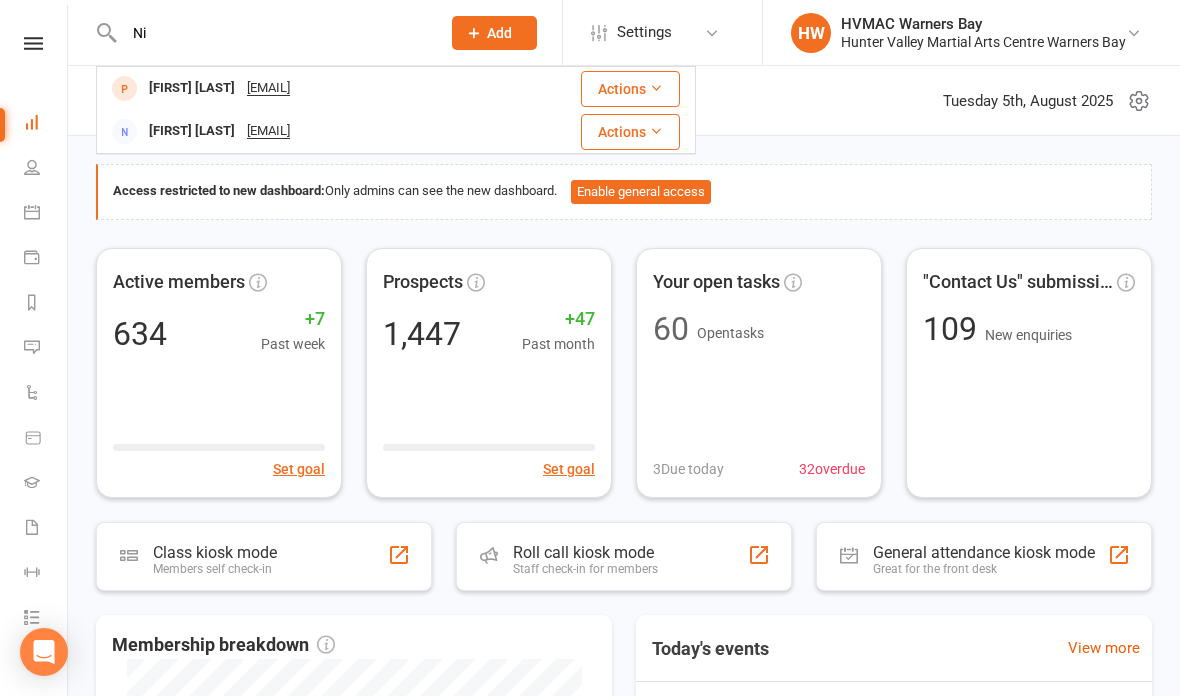 type on "N" 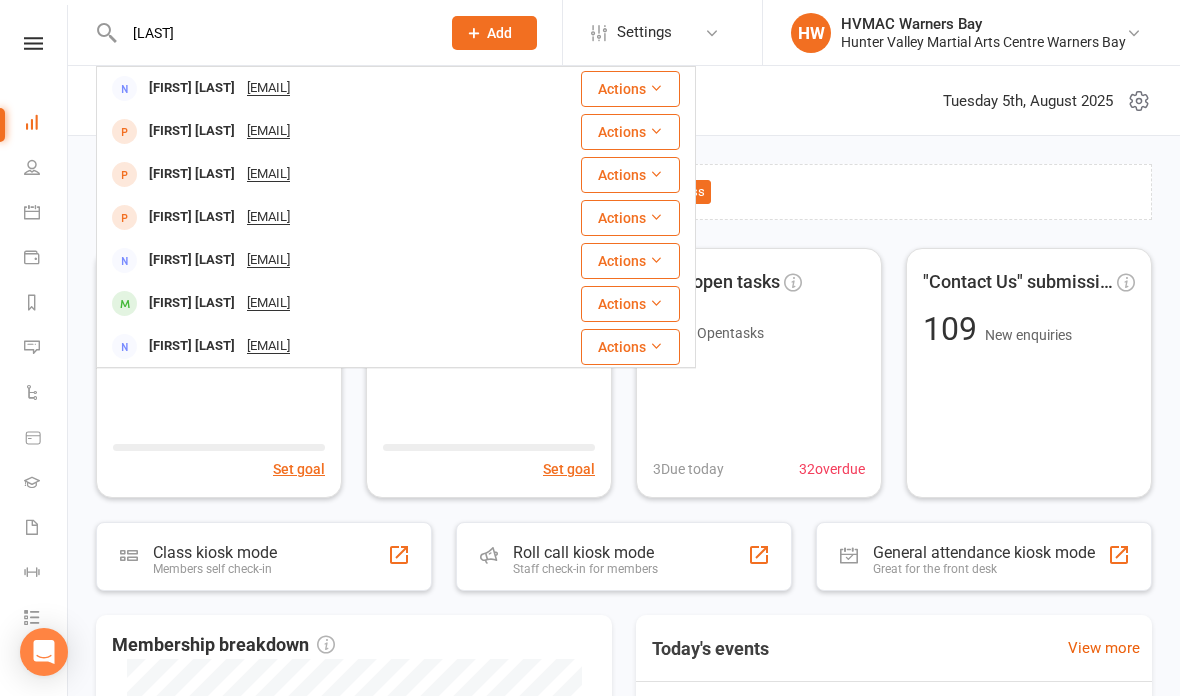 type on "[LAST]" 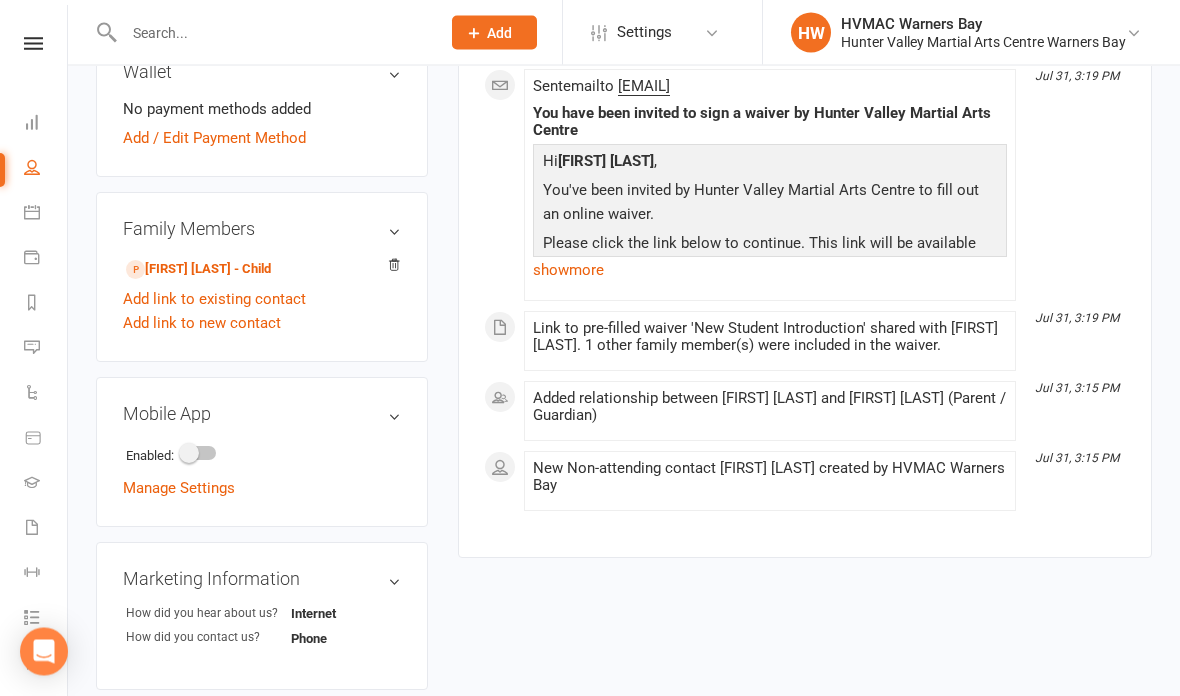 scroll, scrollTop: 690, scrollLeft: 0, axis: vertical 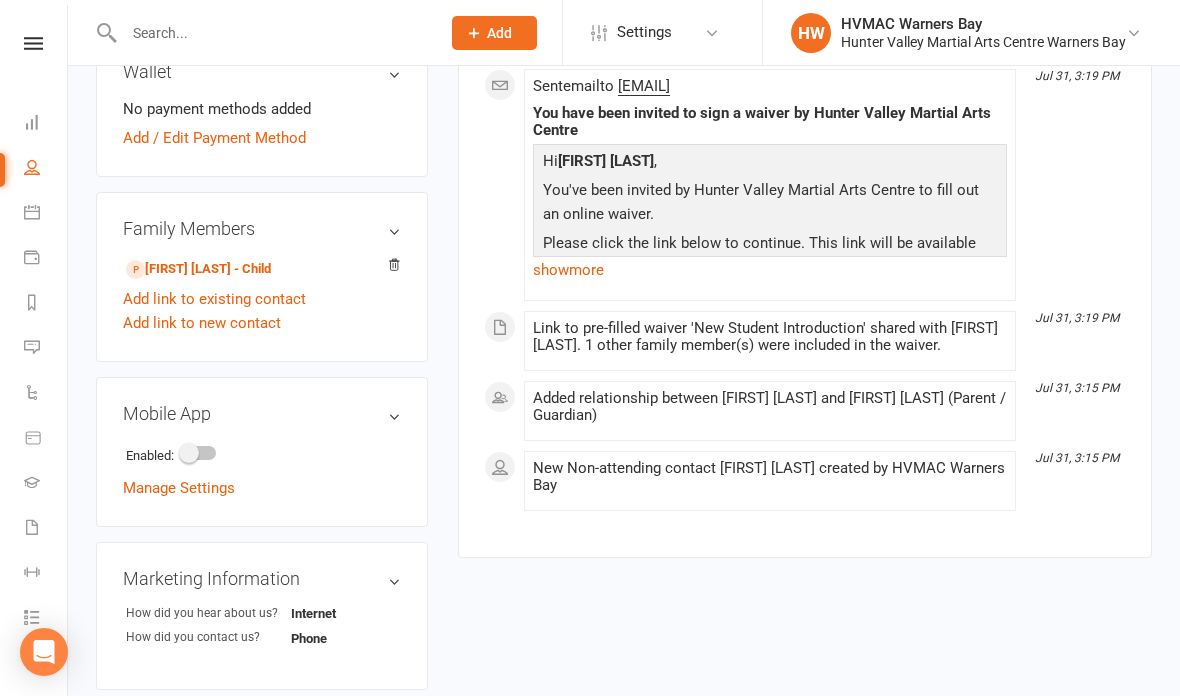 click on "[FIRST] [LAST] - Child" at bounding box center (198, 269) 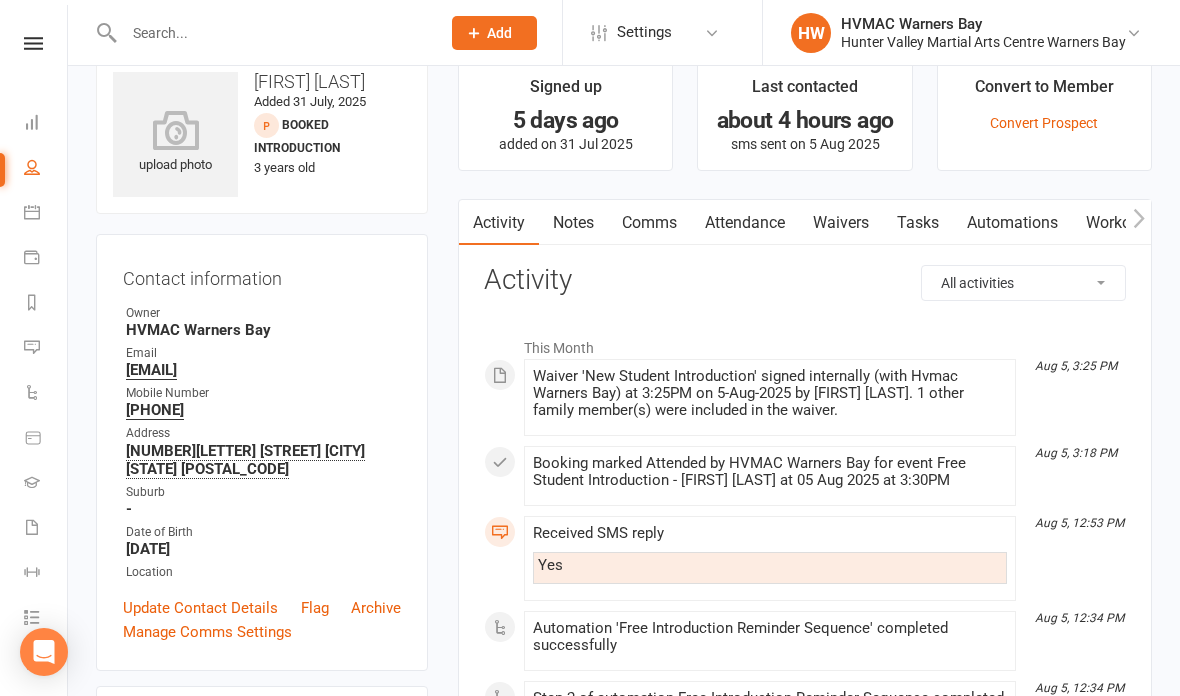 scroll, scrollTop: 0, scrollLeft: 0, axis: both 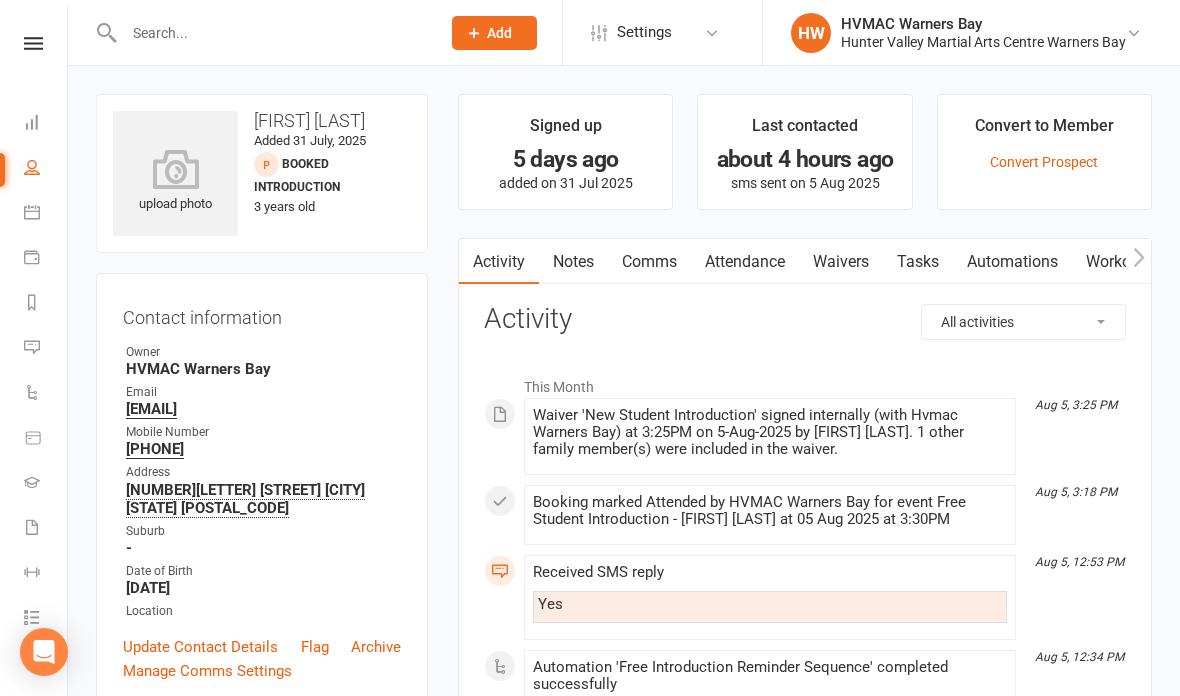 click on "Attendance" at bounding box center (745, 262) 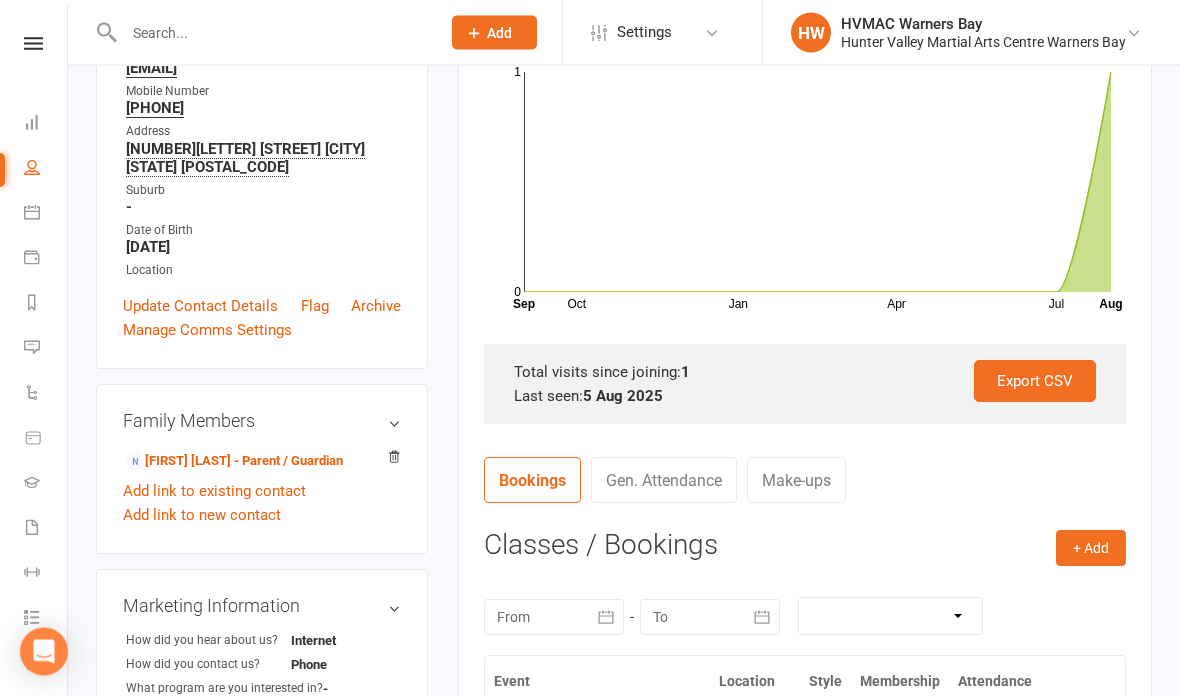 scroll, scrollTop: 407, scrollLeft: 0, axis: vertical 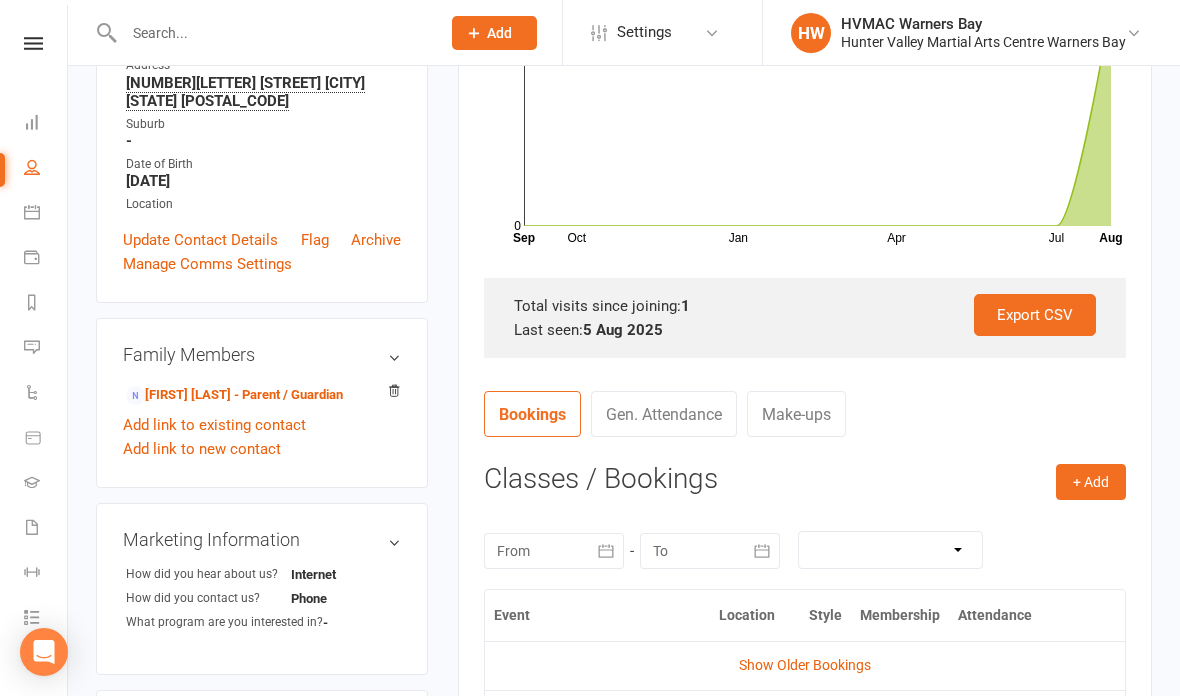 click on "+ Add" at bounding box center [1091, 482] 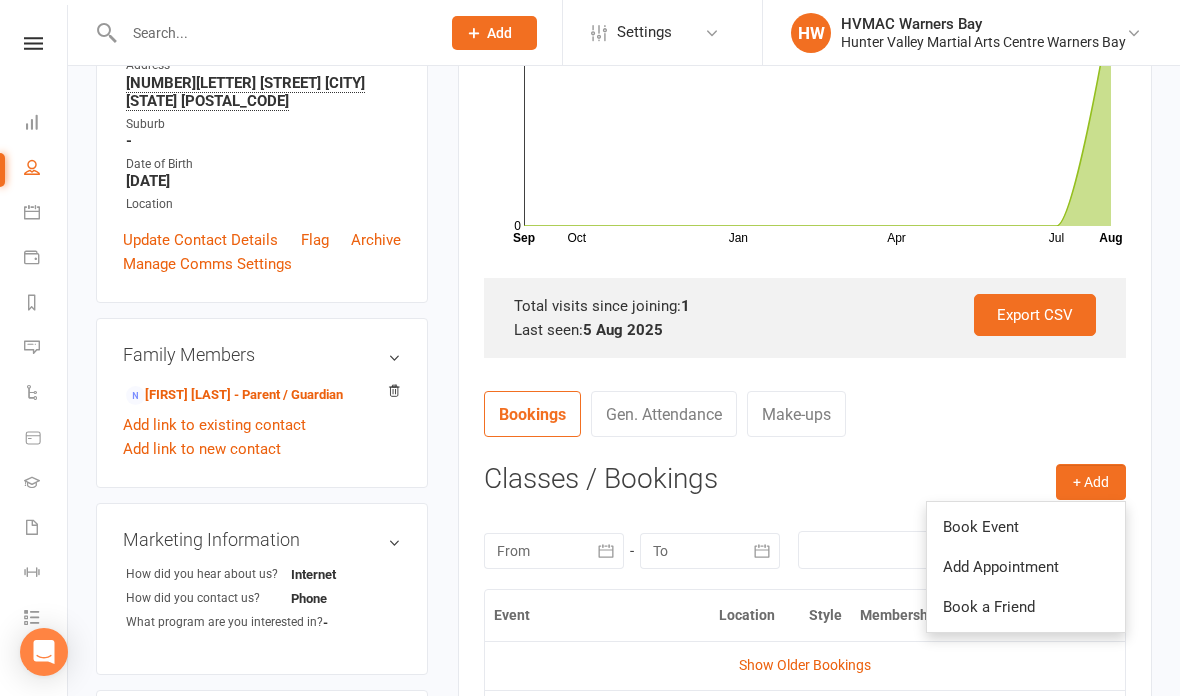 click on "Book Event" at bounding box center (1026, 527) 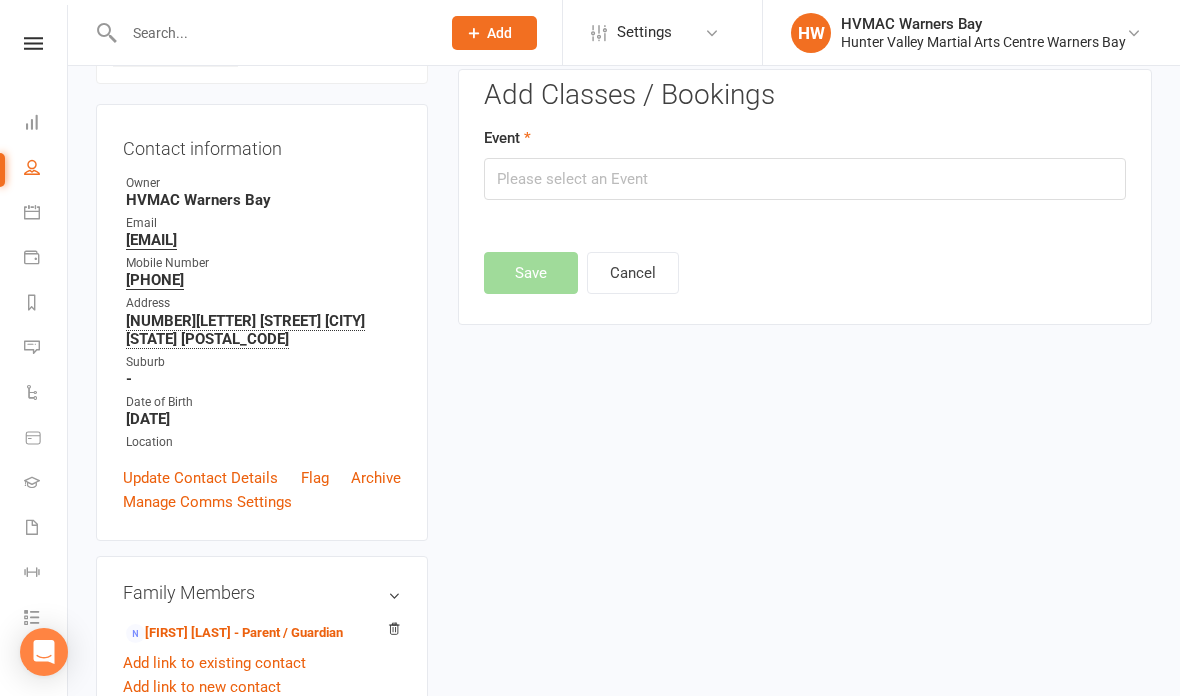 scroll, scrollTop: 137, scrollLeft: 0, axis: vertical 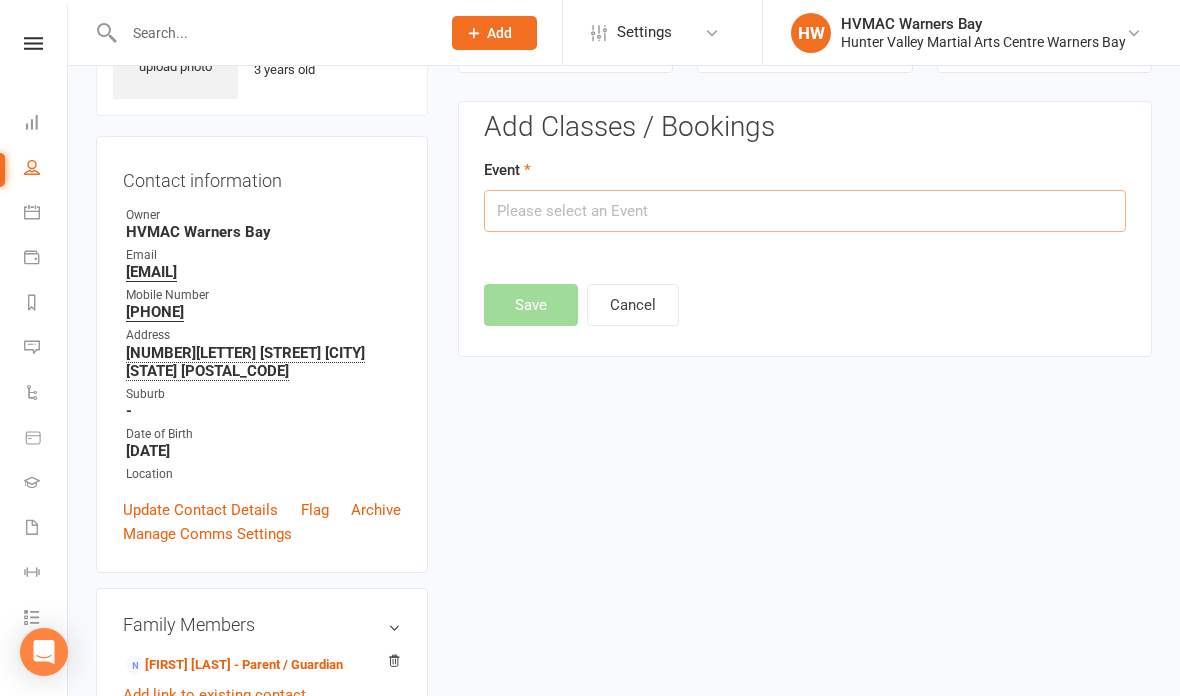 click at bounding box center [805, 211] 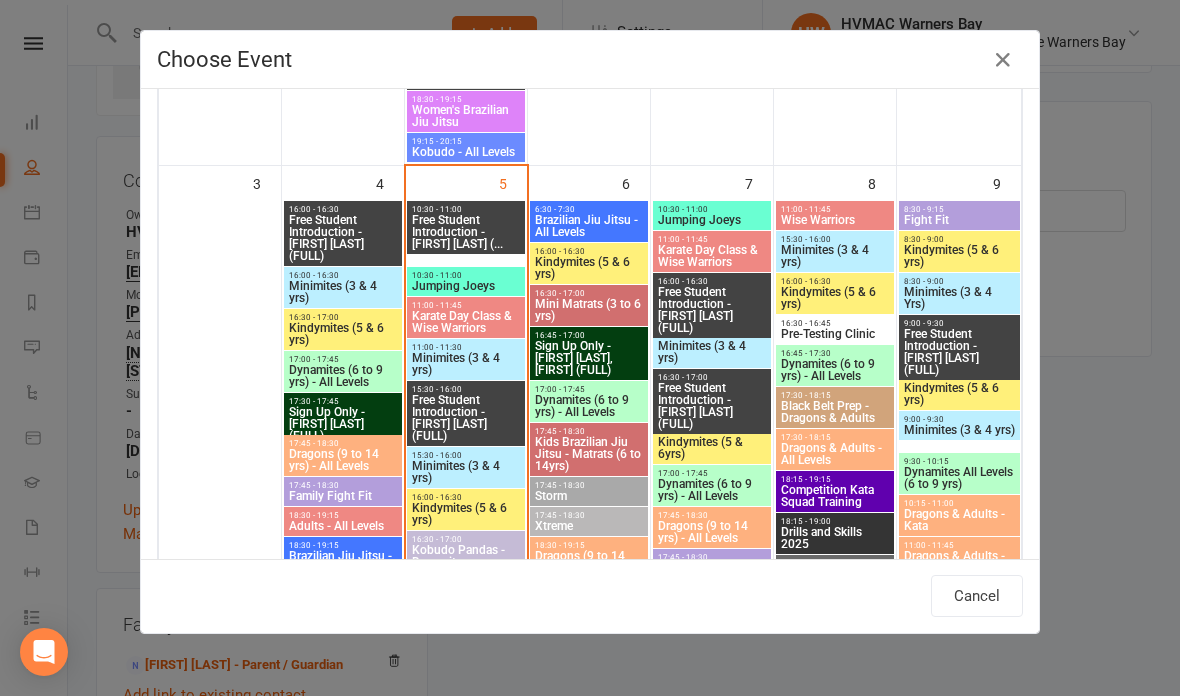 scroll, scrollTop: 1125, scrollLeft: 0, axis: vertical 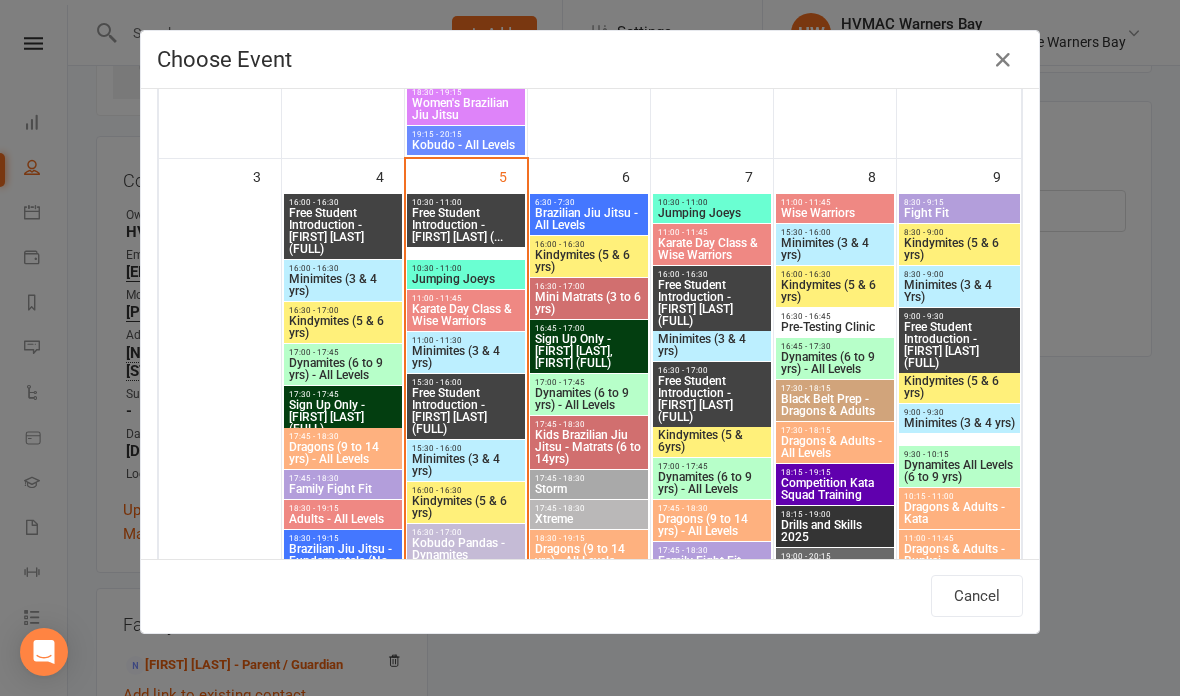 click on "Minimites (3 & 4 yrs)" at bounding box center [712, 345] 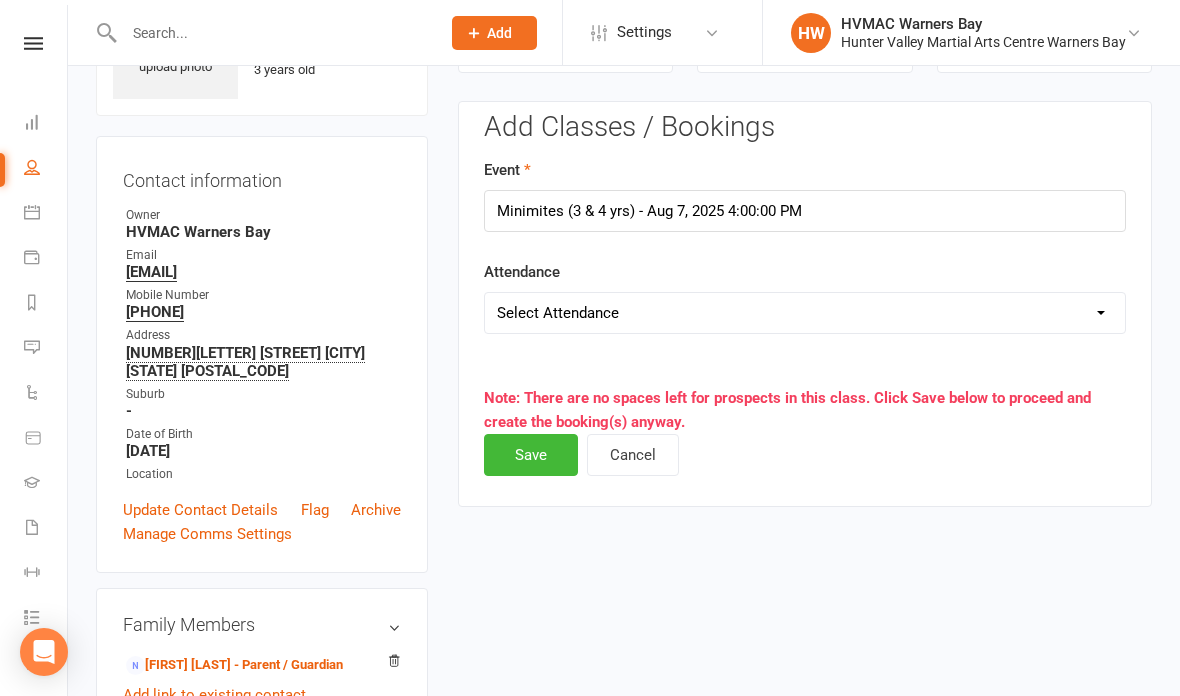 click on "Save" at bounding box center (531, 455) 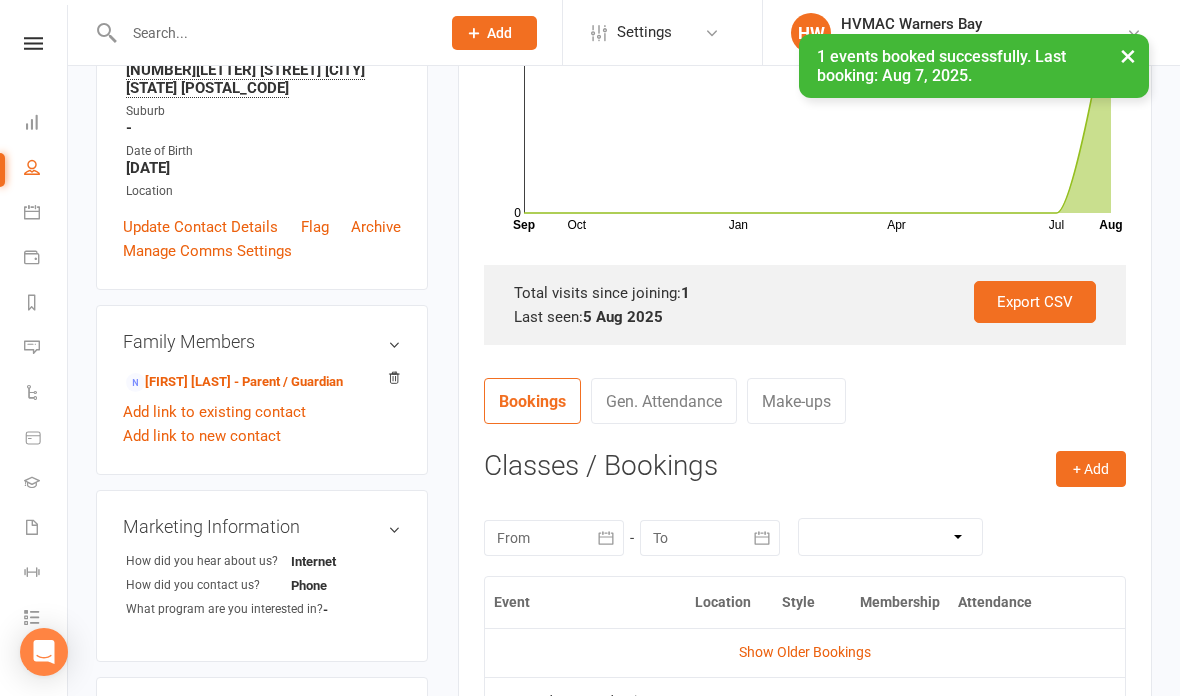 scroll, scrollTop: 438, scrollLeft: 23, axis: both 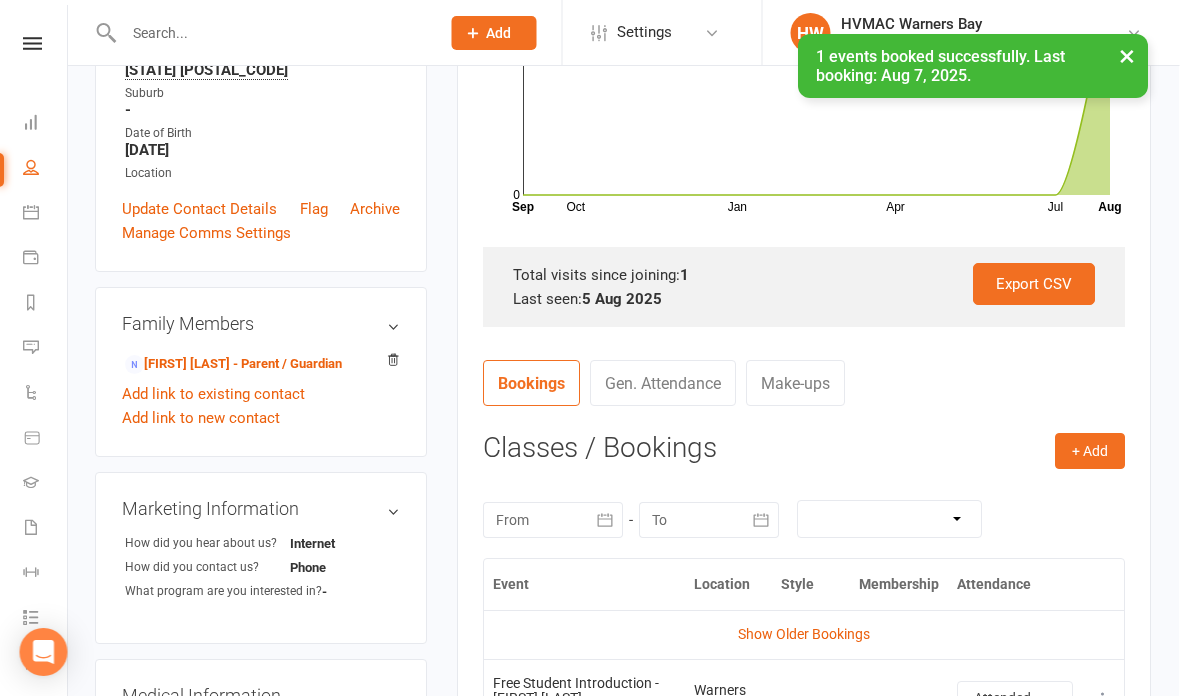 click on "+ Add" at bounding box center (1091, 451) 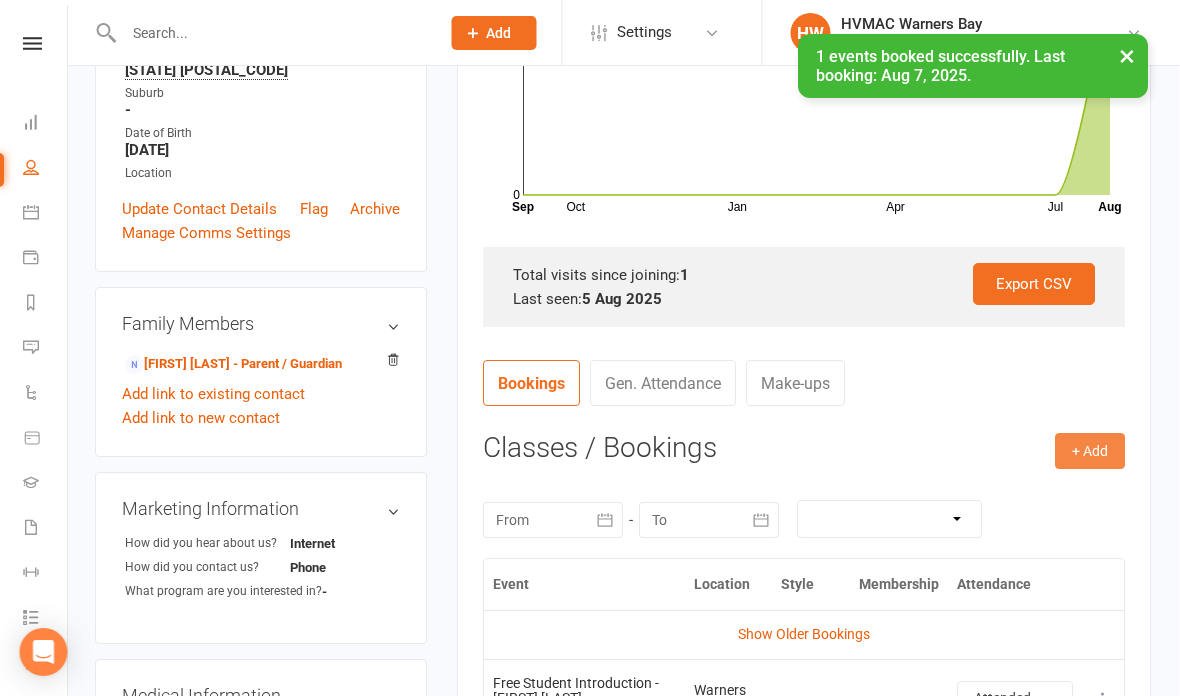 scroll, scrollTop: 438, scrollLeft: 0, axis: vertical 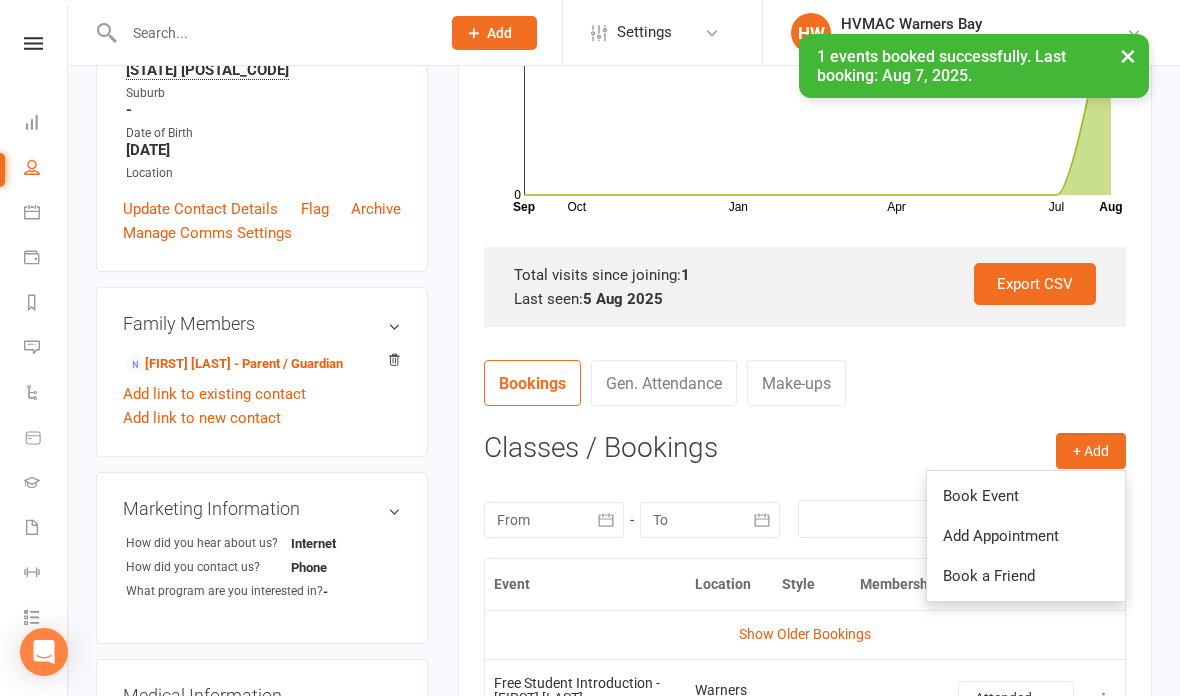 click on "Book Event" at bounding box center (1026, 496) 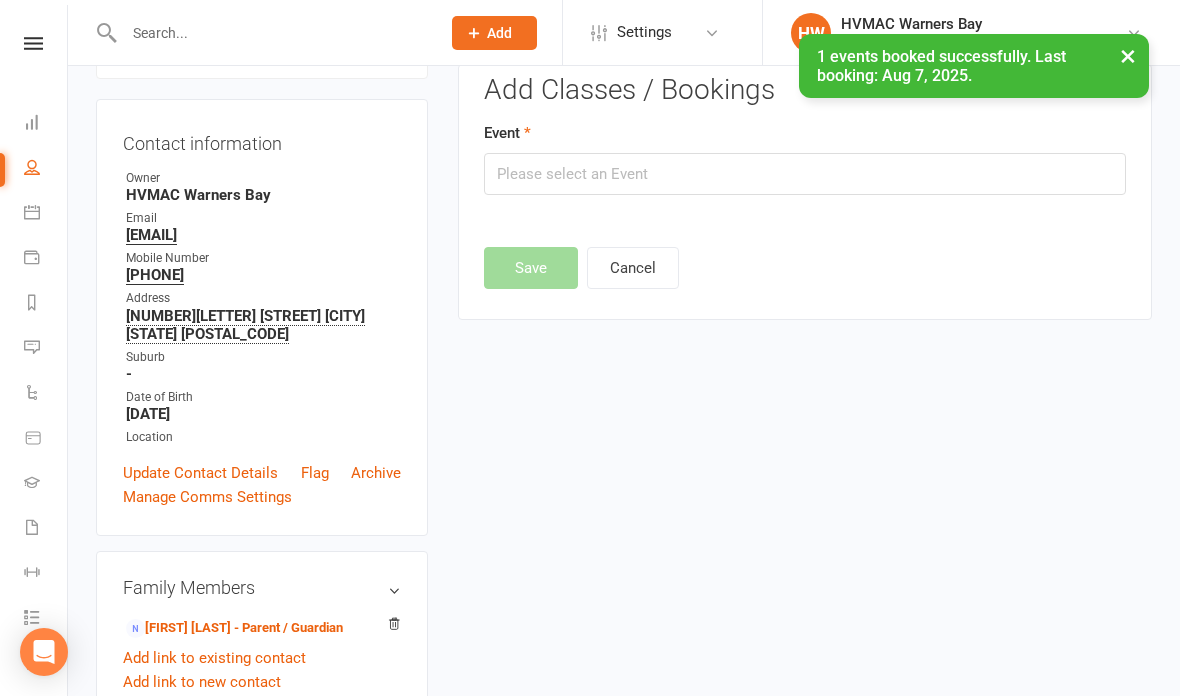 scroll, scrollTop: 137, scrollLeft: 0, axis: vertical 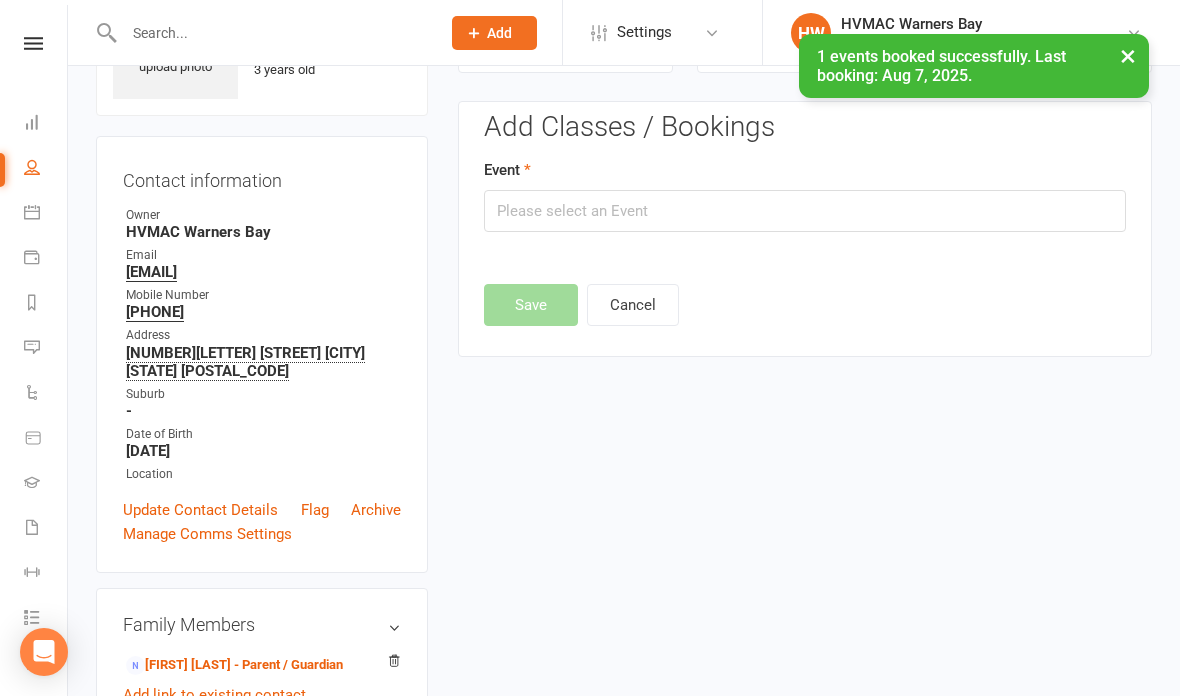 click on "Cancel" at bounding box center (633, 305) 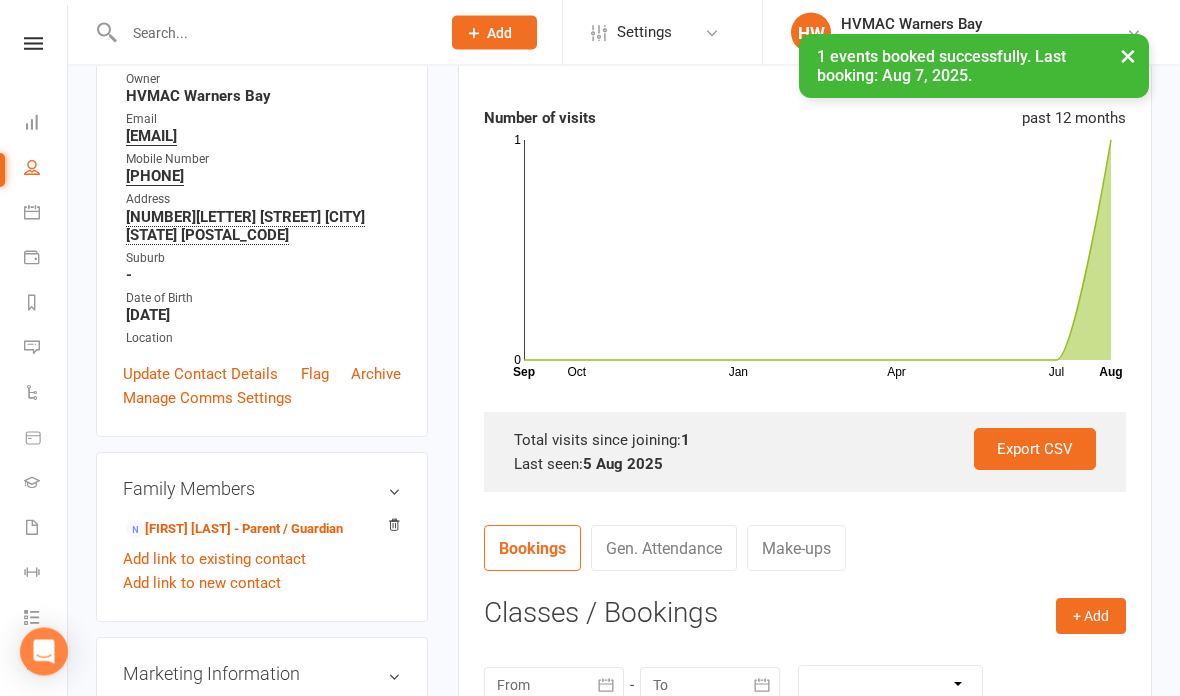 scroll, scrollTop: 276, scrollLeft: 0, axis: vertical 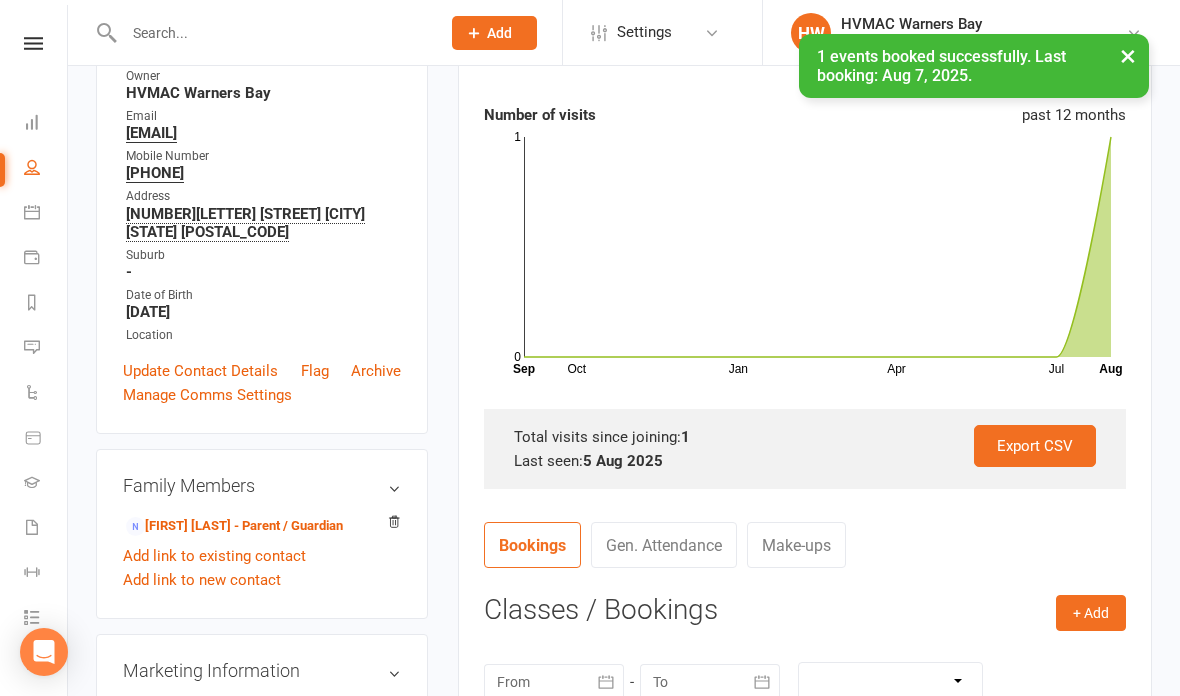 click on "Bookings Gen. Attendance Make-ups" at bounding box center (805, 552) 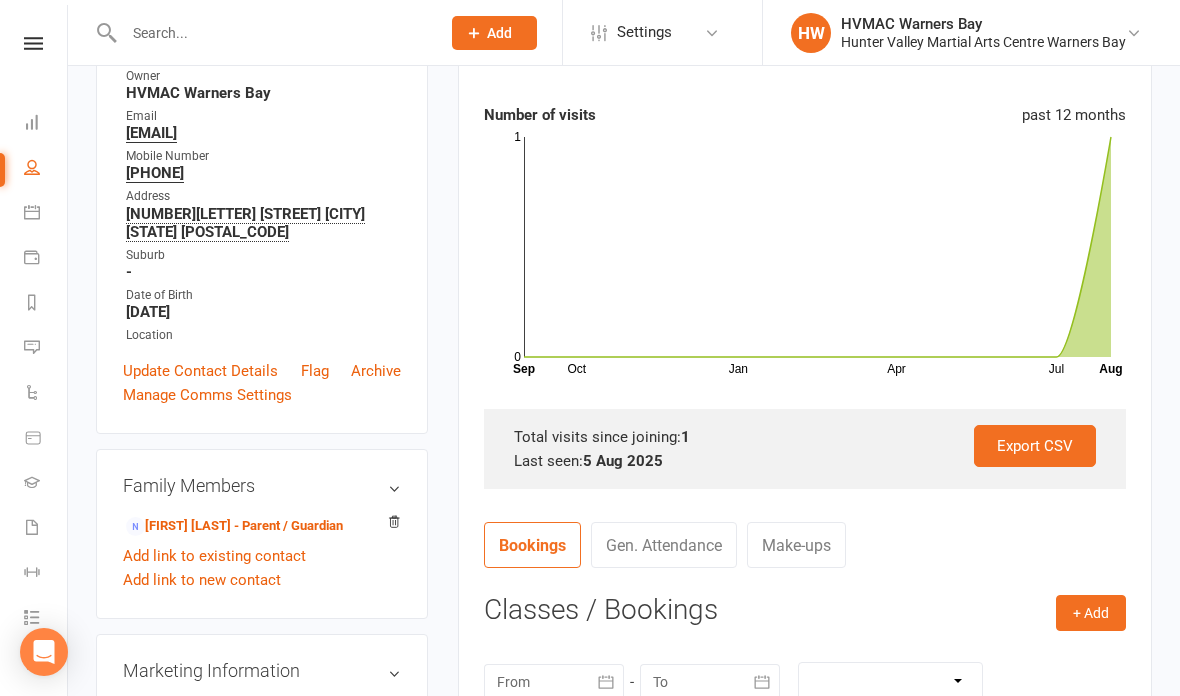 click on "+ Add" at bounding box center (1091, 613) 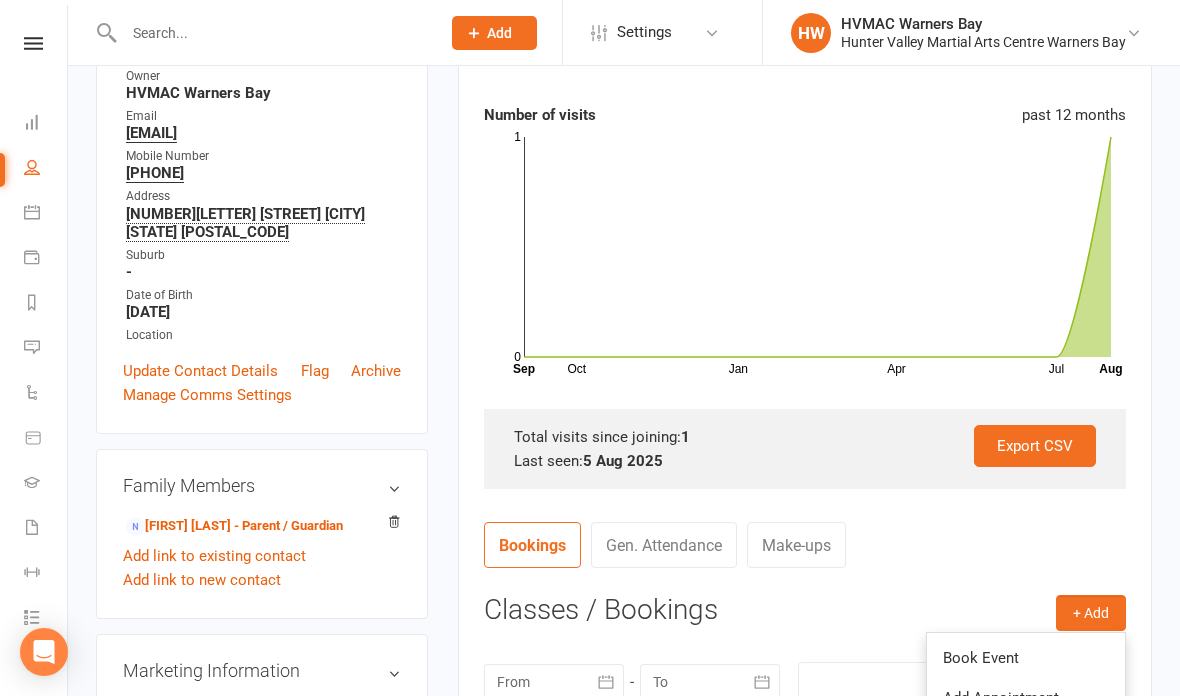 click on "Add Appointment" at bounding box center [1026, 698] 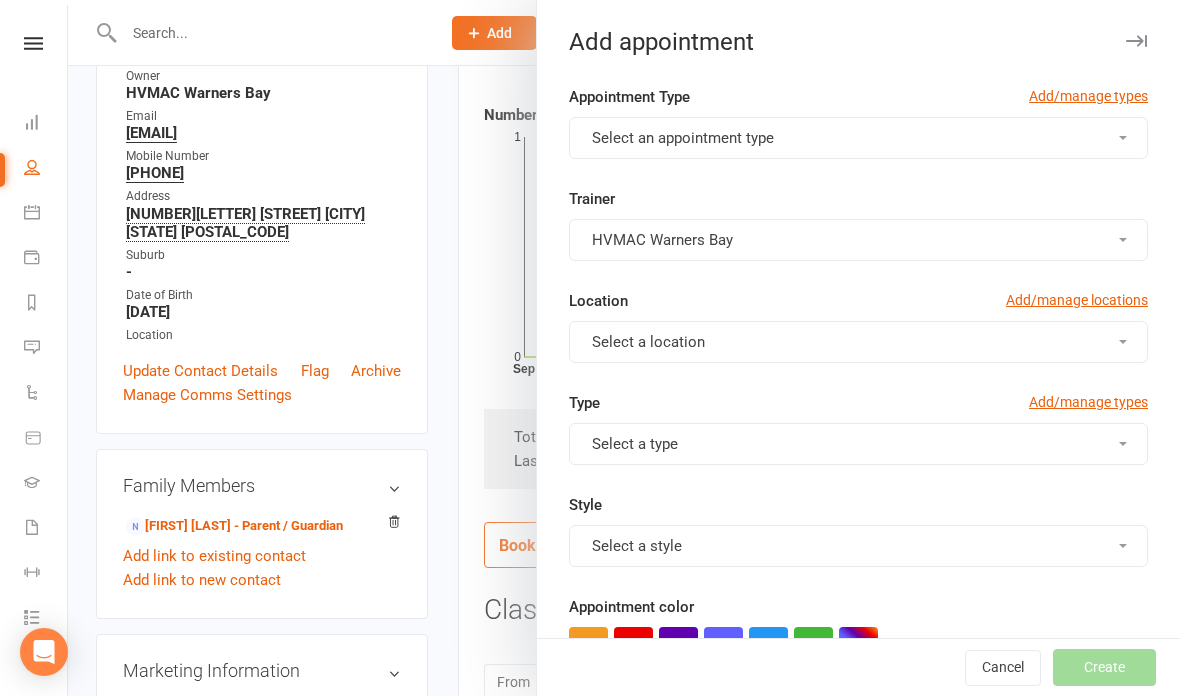 click on "Select an appointment type" at bounding box center [858, 138] 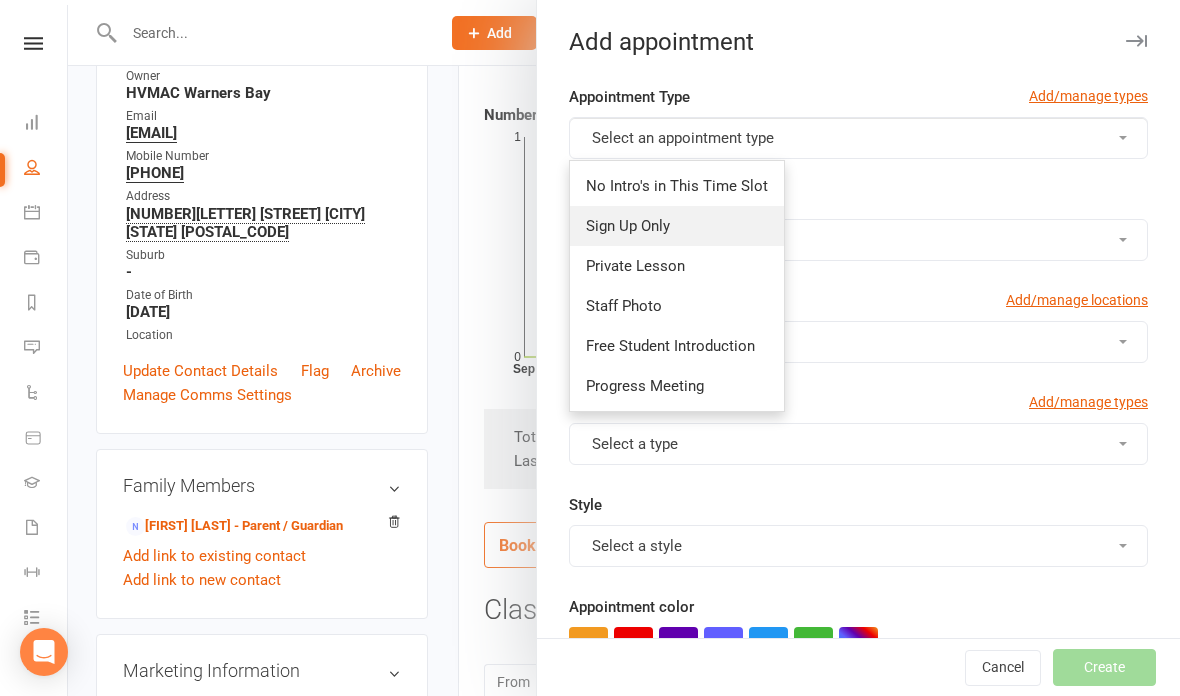 click on "Sign Up Only" at bounding box center (628, 226) 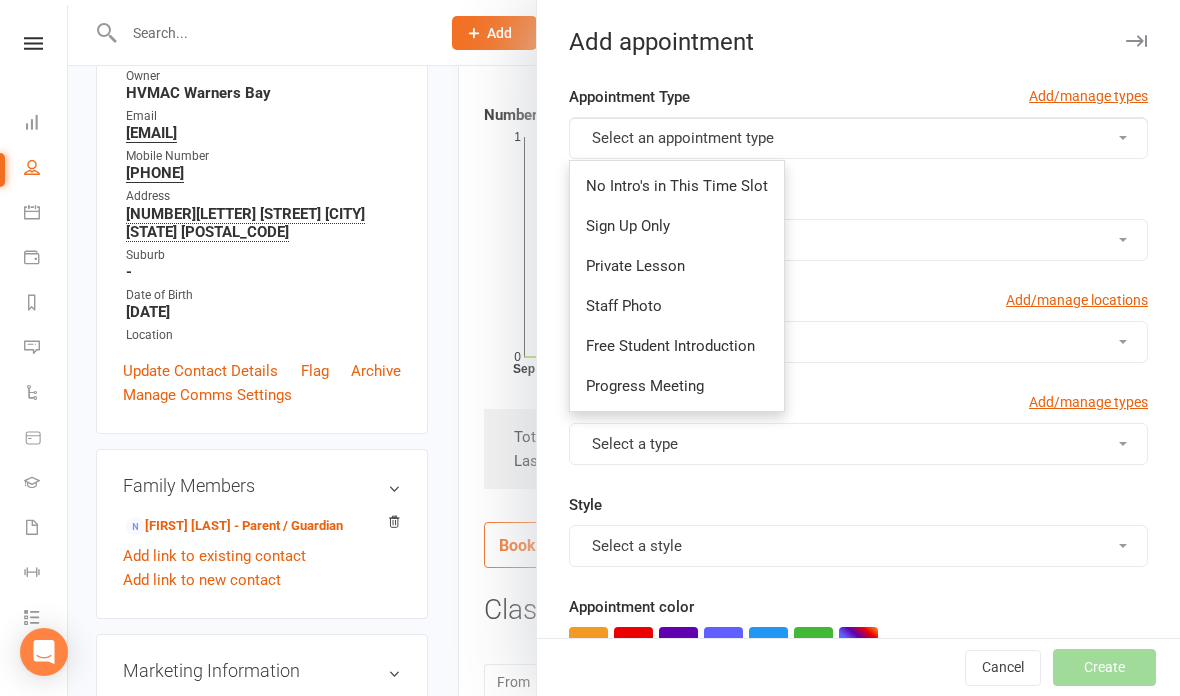 type on "4:30pm" 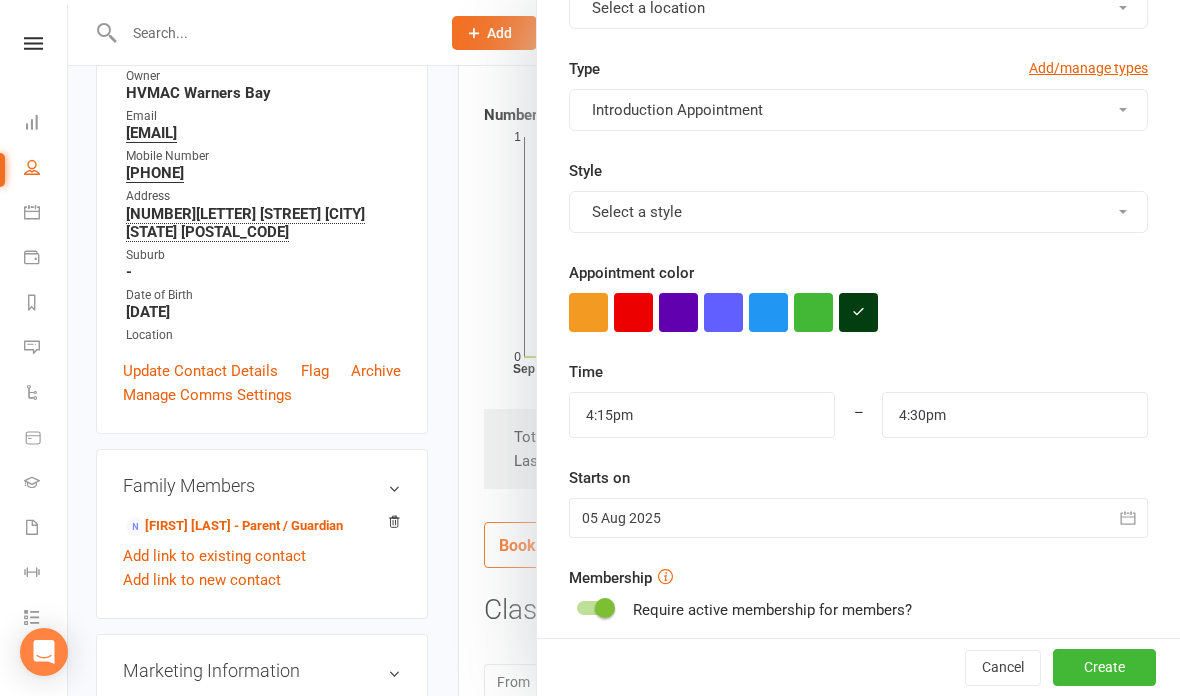 scroll, scrollTop: 342, scrollLeft: 0, axis: vertical 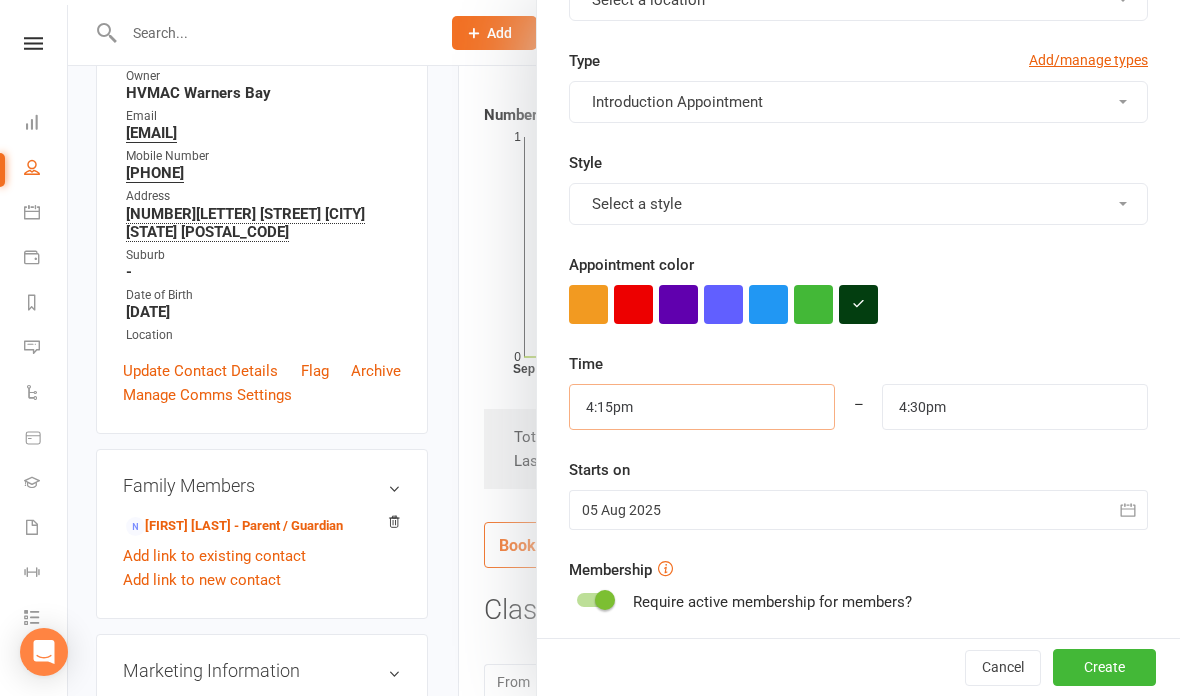 click on "4:15pm" at bounding box center (702, 407) 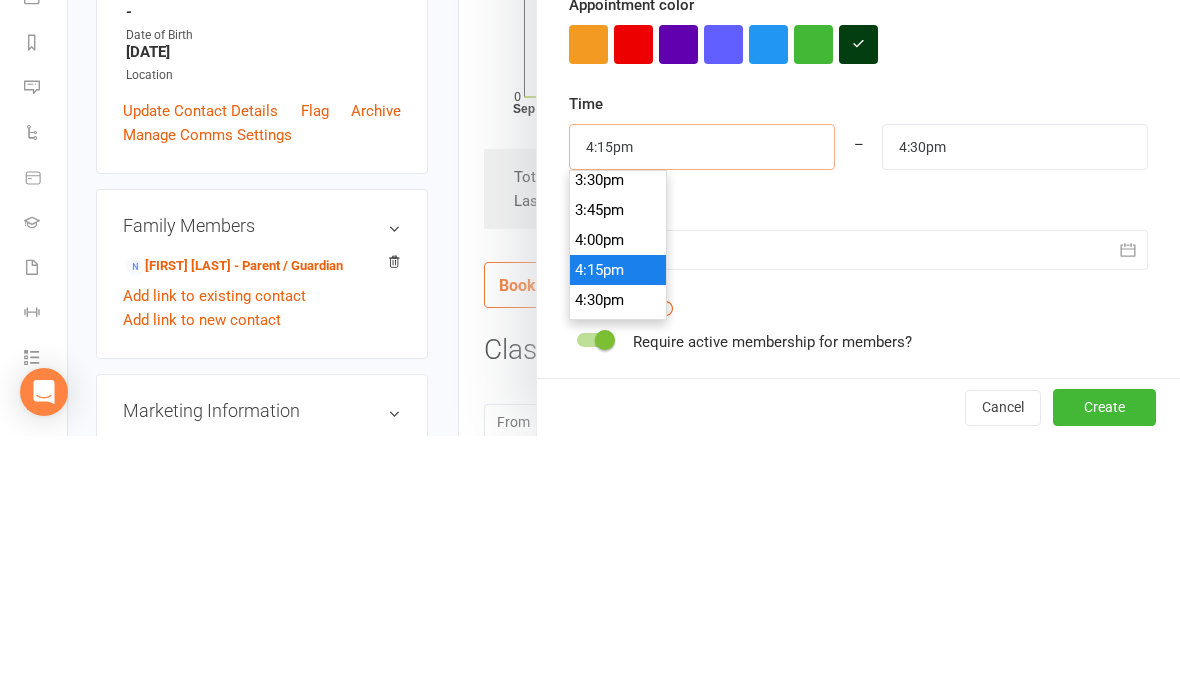 scroll, scrollTop: 1859, scrollLeft: 0, axis: vertical 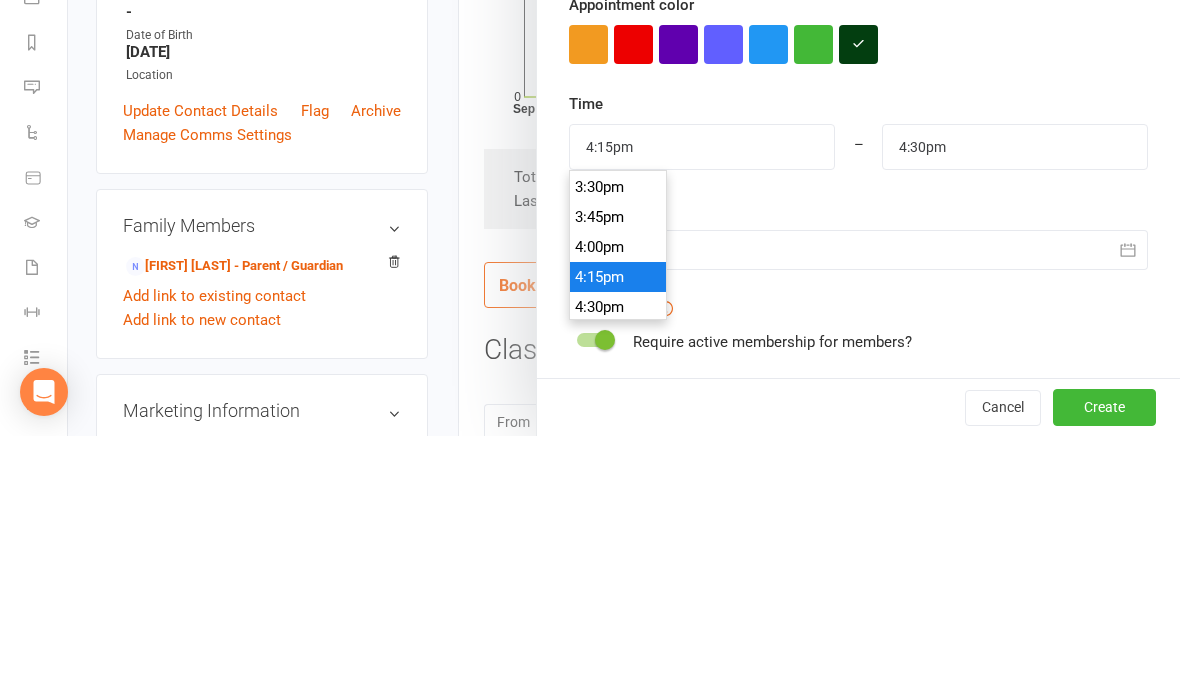 click on "3:45pm" at bounding box center (618, 477) 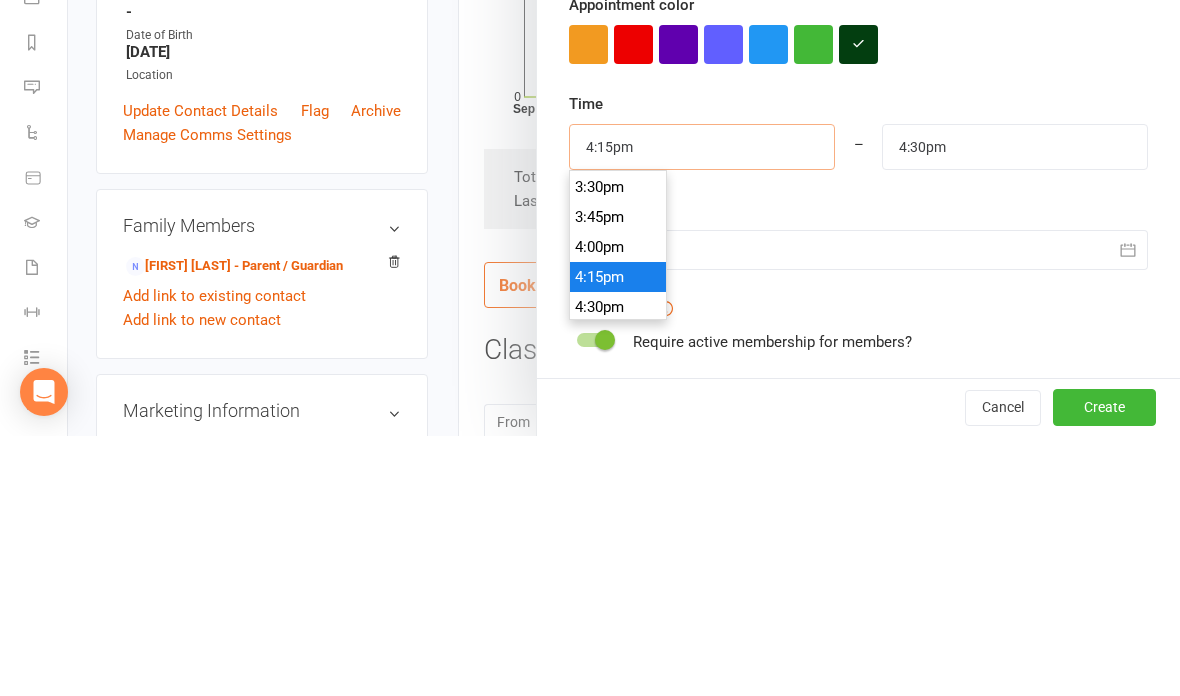 type on "3:45pm" 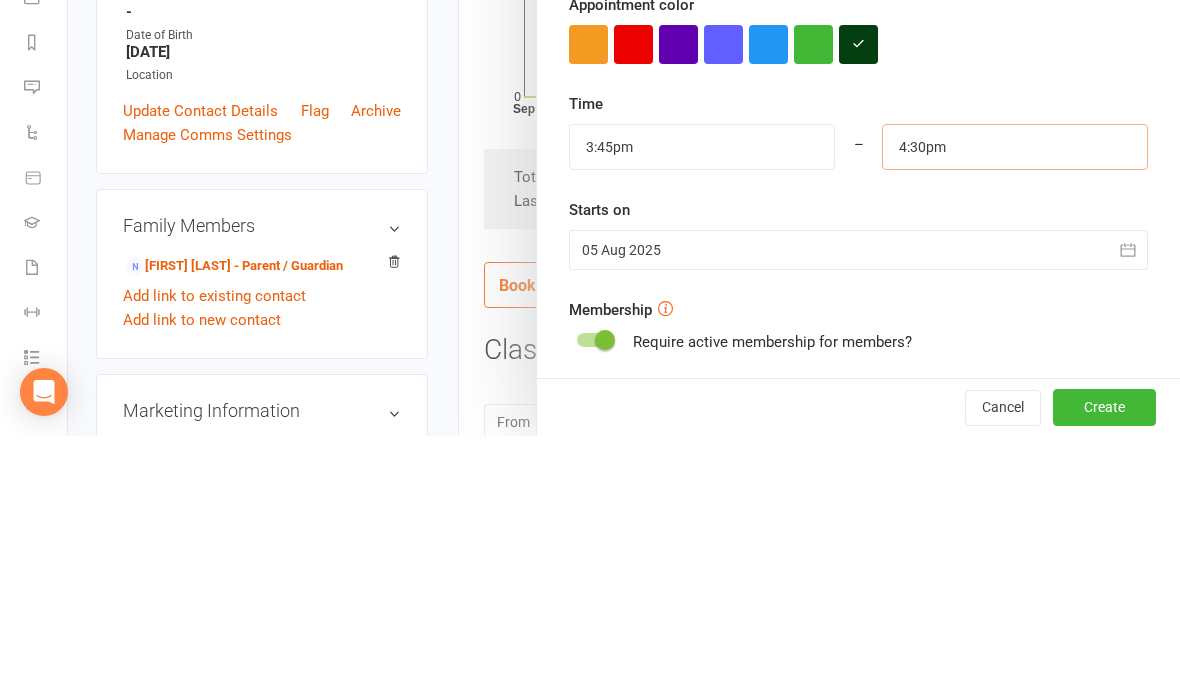 click on "4:30pm" at bounding box center [1015, 407] 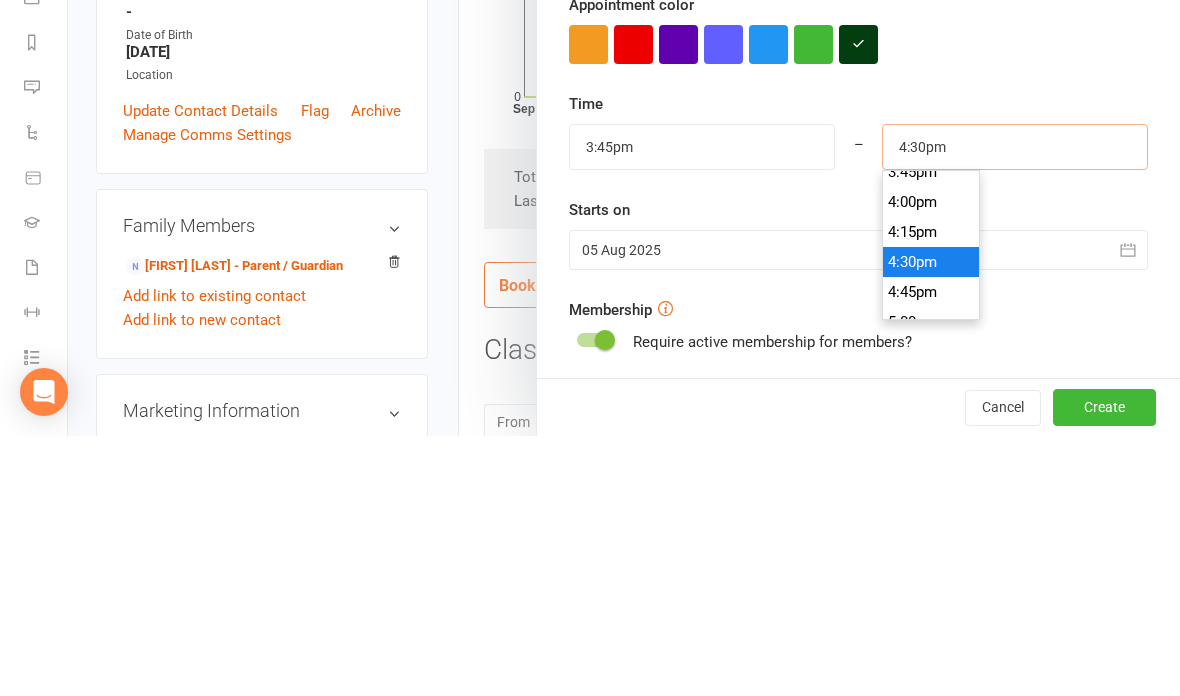 scroll, scrollTop: 1880, scrollLeft: 0, axis: vertical 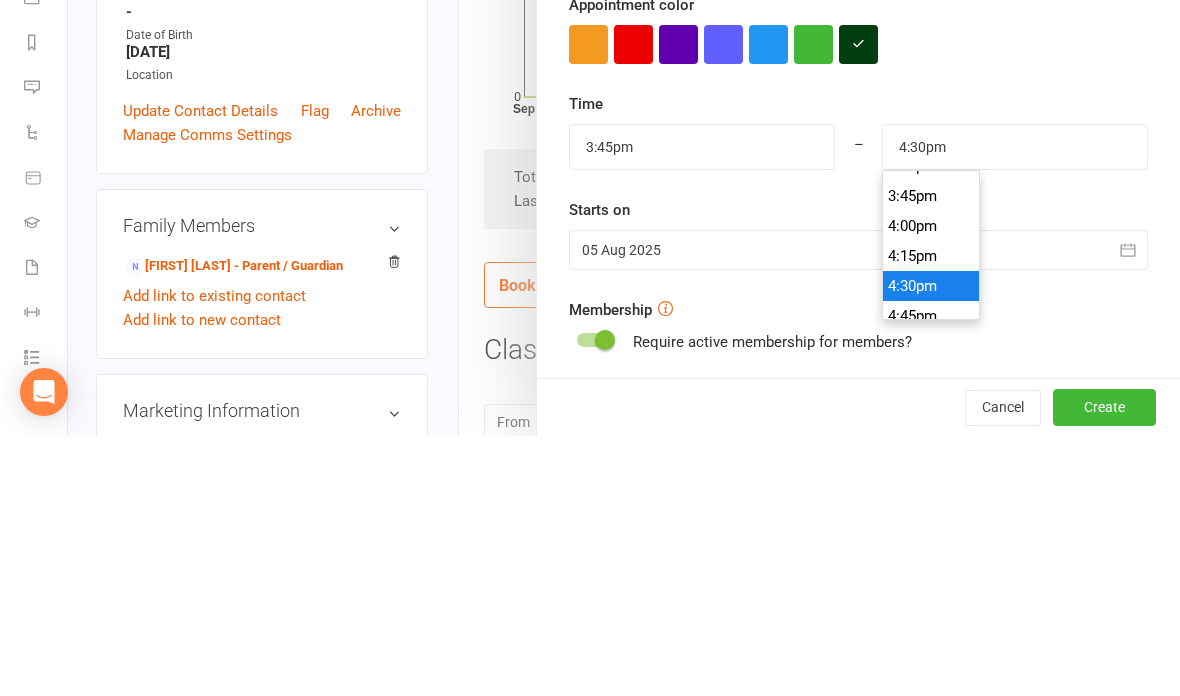 click on "3:45pm" at bounding box center (931, 456) 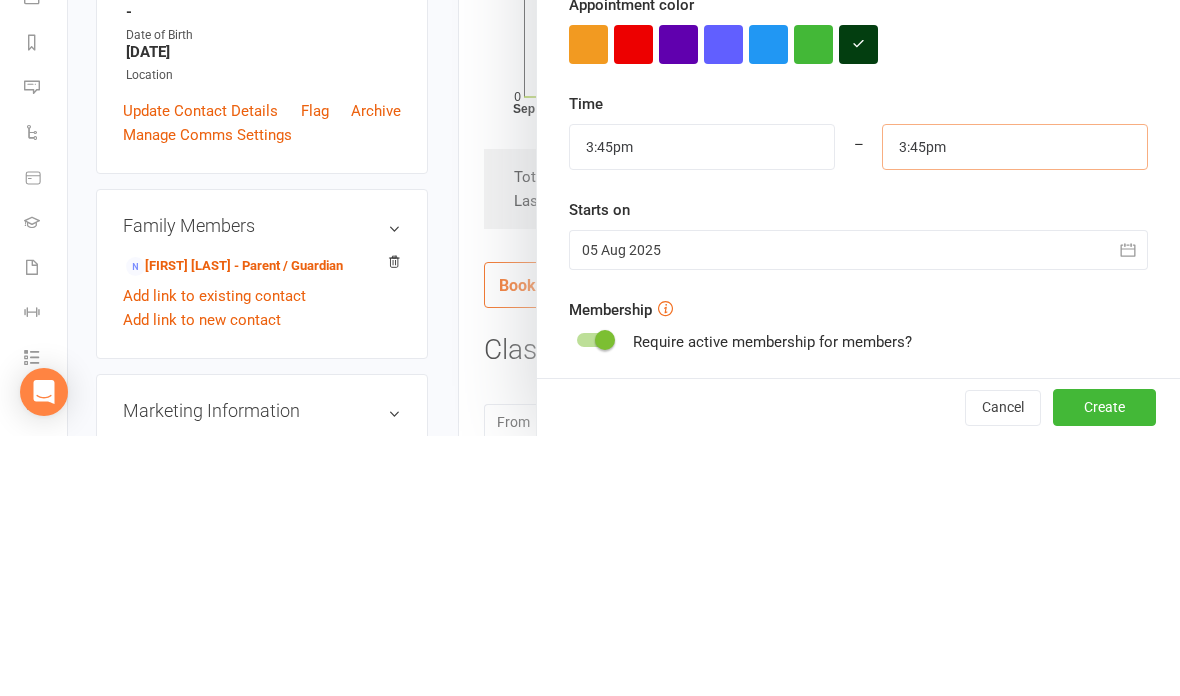 click on "3:45pm" at bounding box center [1015, 407] 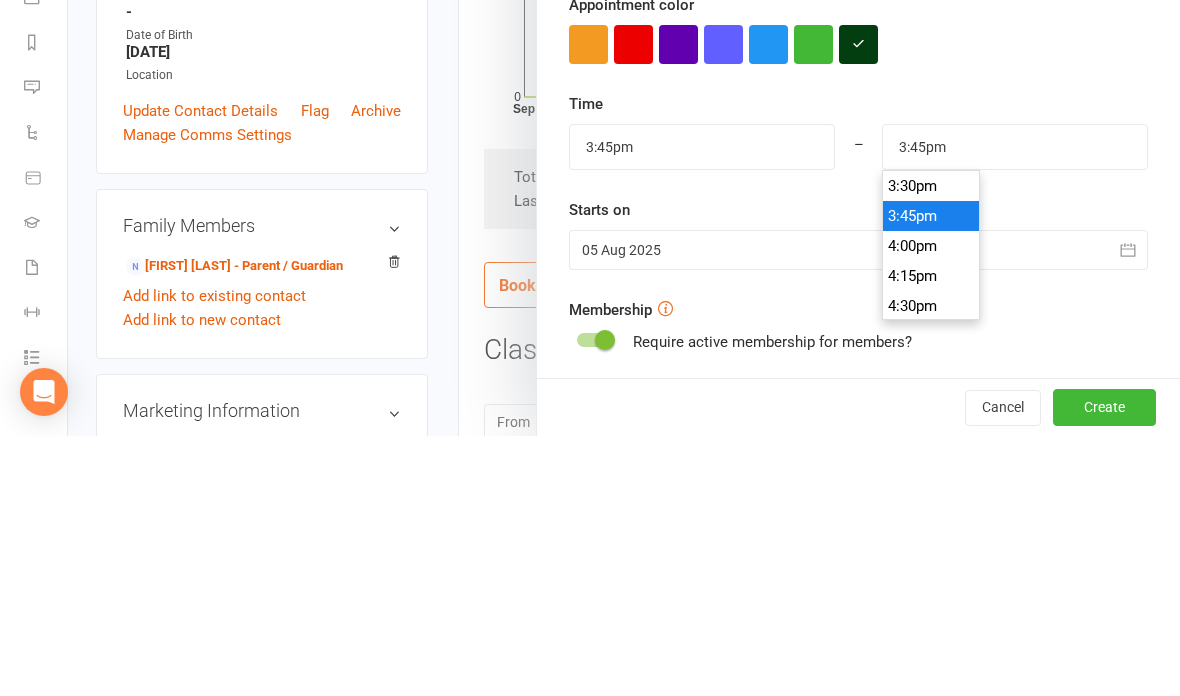 click on "4:00pm" at bounding box center (931, 506) 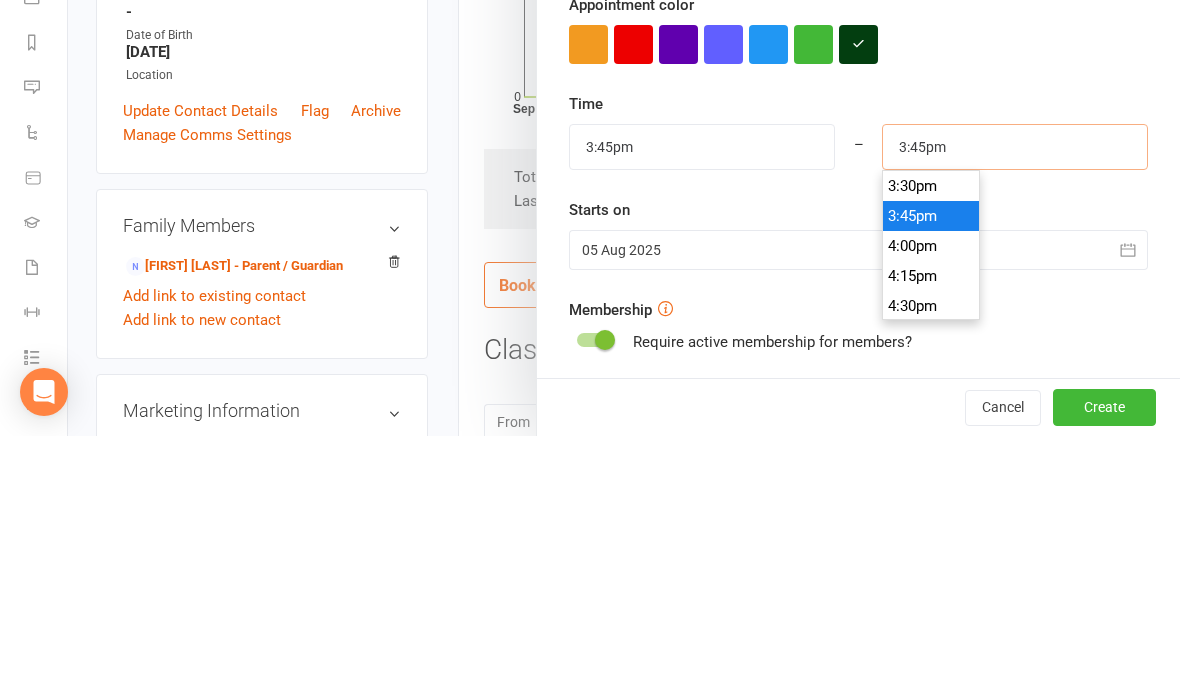 type on "4:00pm" 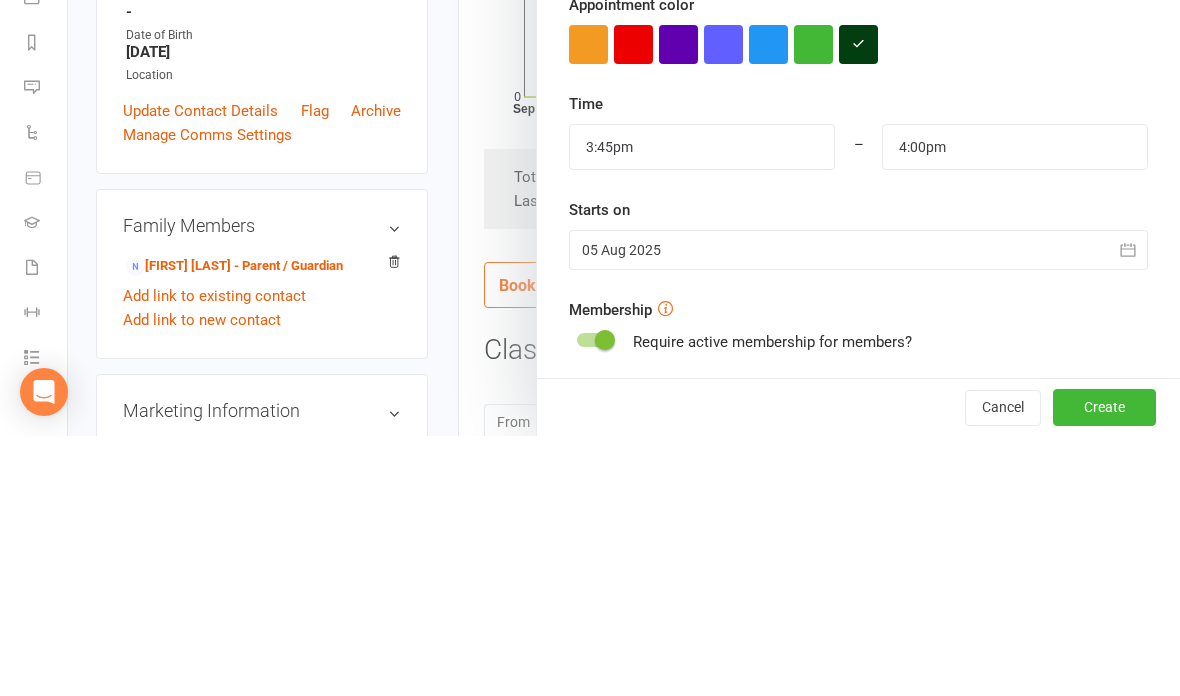 click on "Time 3:45pm 12:00am 12:15am 12:30am 12:45am 1:00am 1:15am 1:30am 1:45am 2:00am 2:15am 2:30am 2:45am 3:00am 3:15am 3:30am 3:45am 4:00am 4:15am 4:30am 4:45am 5:00am 5:15am 5:30am 5:45am 6:00am 6:15am 6:30am 6:45am 7:00am 7:15am 7:30am 7:45am 8:00am 8:15am 8:30am 8:45am 9:00am 9:15am 9:30am 9:45am 10:00am 10:15am 10:30am 10:45am 11:00am 11:15am 11:30am 11:45am 12:00pm 12:15pm 12:30pm 12:45pm 1:00pm 1:15pm 1:30pm 1:45pm 2:00pm 2:15pm 2:30pm 2:45pm 3:00pm 3:15pm 3:30pm 3:45pm 4:00pm 4:15pm 4:30pm 4:45pm 5:00pm 5:15pm 5:30pm 5:45pm 6:00pm 6:15pm 6:30pm 6:45pm 7:00pm 7:15pm 7:30pm 7:45pm 8:00pm 8:15pm 8:30pm 8:45pm 9:00pm 9:15pm 9:30pm 9:45pm 10:00pm 10:15pm 10:30pm 10:45pm 11:00pm 11:15pm 11:30pm 11:45pm – 4:00pm 12:00am 12:15am 12:30am 12:45am 1:00am 1:15am 1:30am 1:45am 2:00am 2:15am 2:30am 2:45am 3:00am 3:15am 3:30am 3:45am 4:00am 4:15am 4:30am 4:45am 5:00am 5:15am 5:30am 5:45am 6:00am 6:15am 6:30am 6:45am 7:00am 7:15am 7:30am 7:45am 8:00am 8:15am 8:30am 8:45am 9:00am 9:15am 9:30am 9:45am 10:00am 10:15am
31" at bounding box center (858, 441) 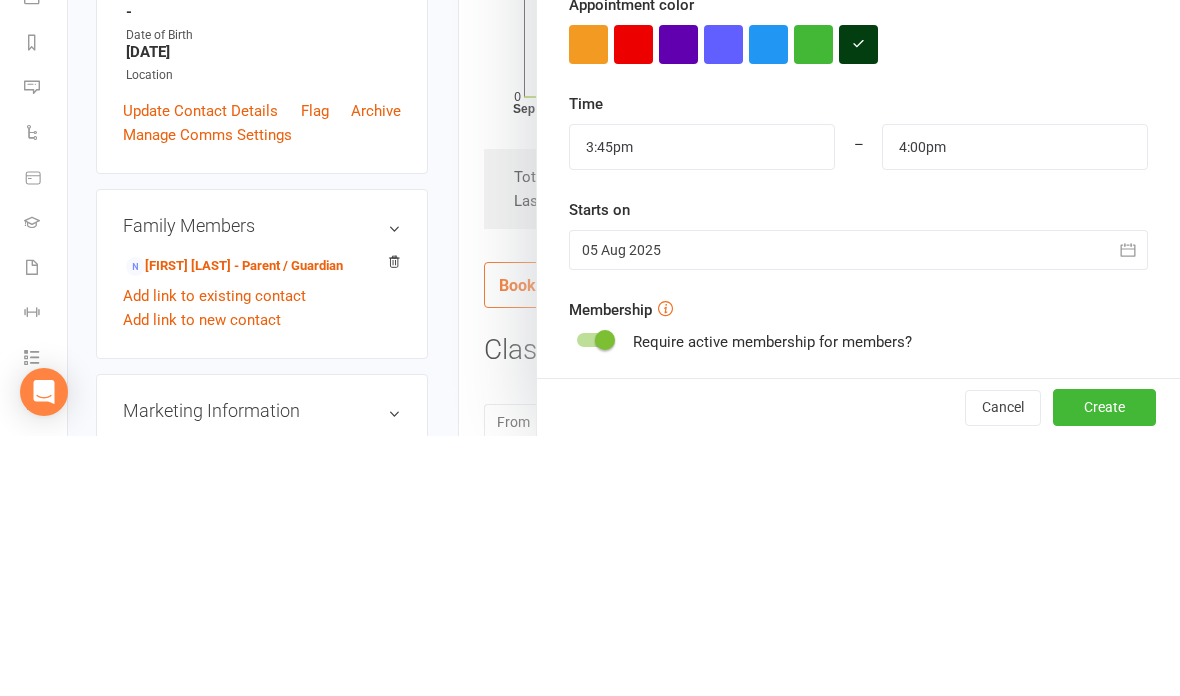 scroll, scrollTop: 536, scrollLeft: 0, axis: vertical 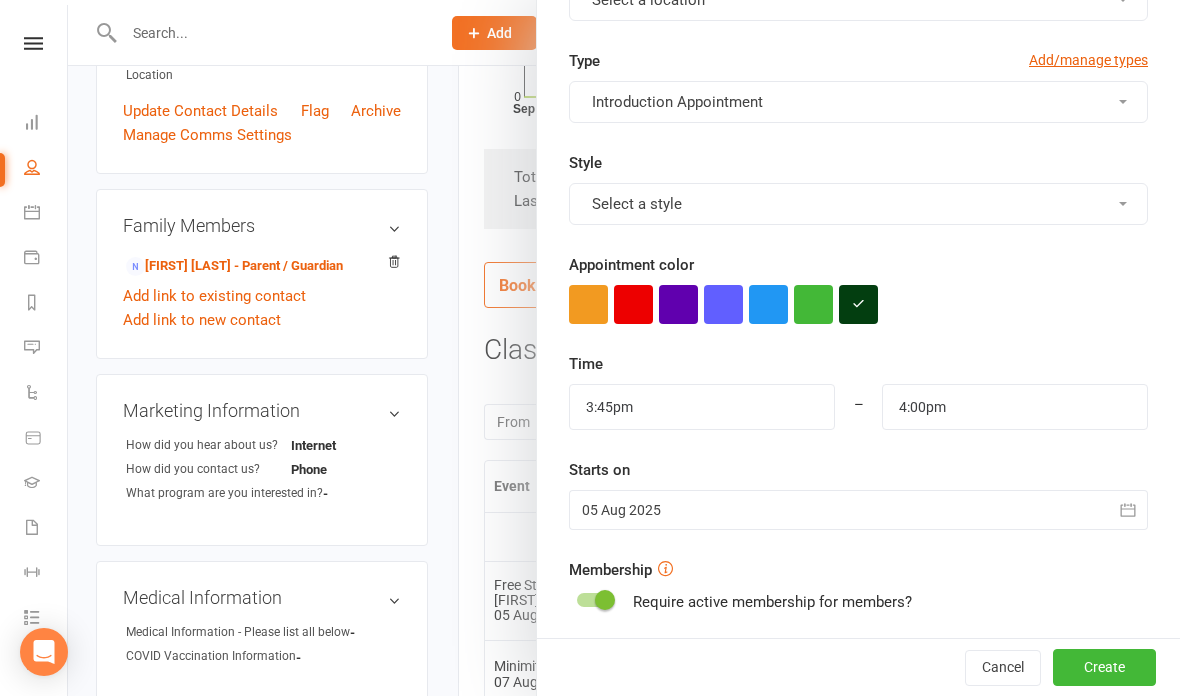 click on "Create" at bounding box center [1104, 668] 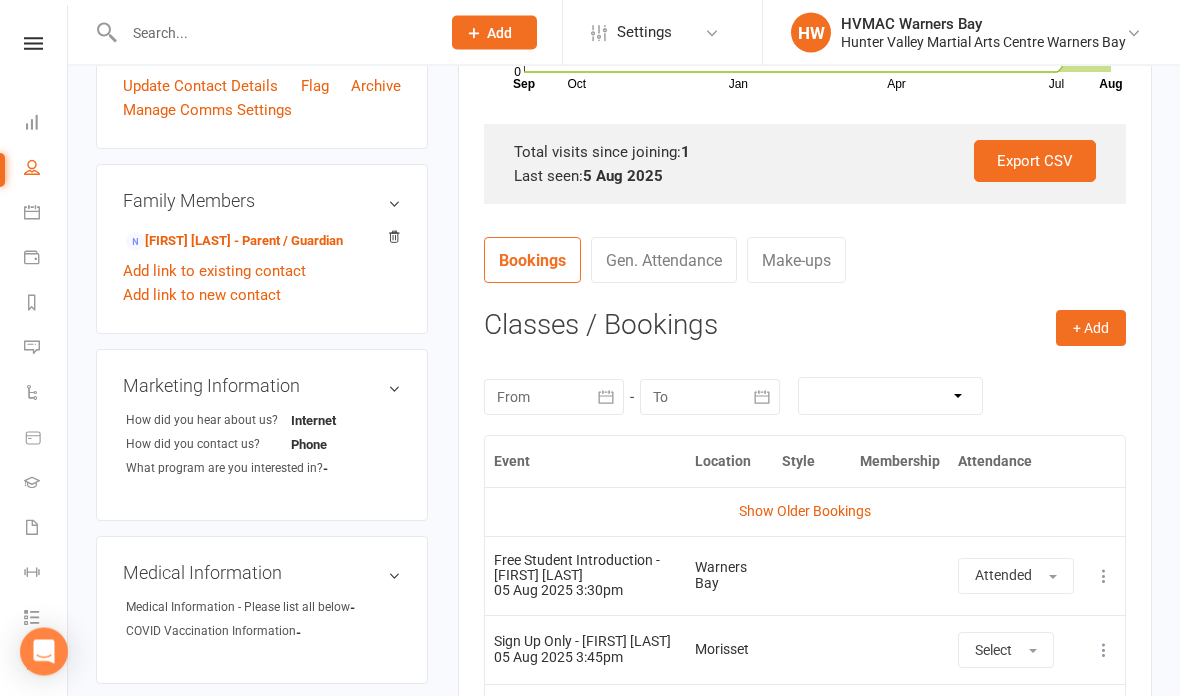 scroll, scrollTop: 642, scrollLeft: 0, axis: vertical 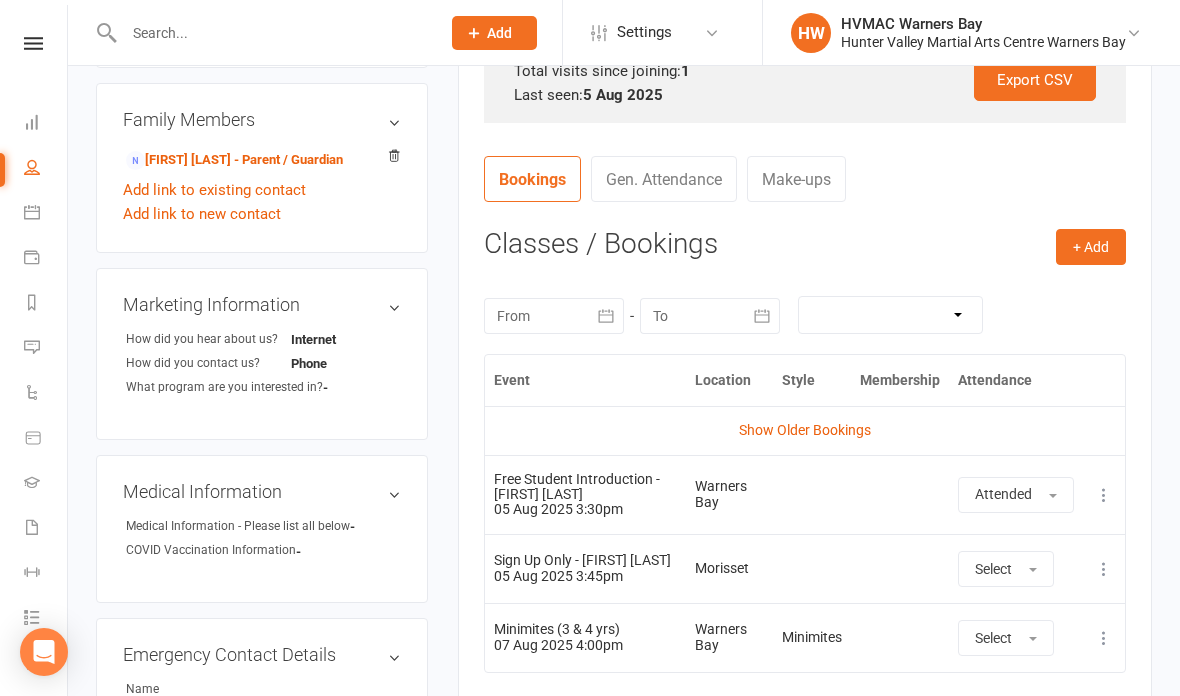 click at bounding box center [1104, 569] 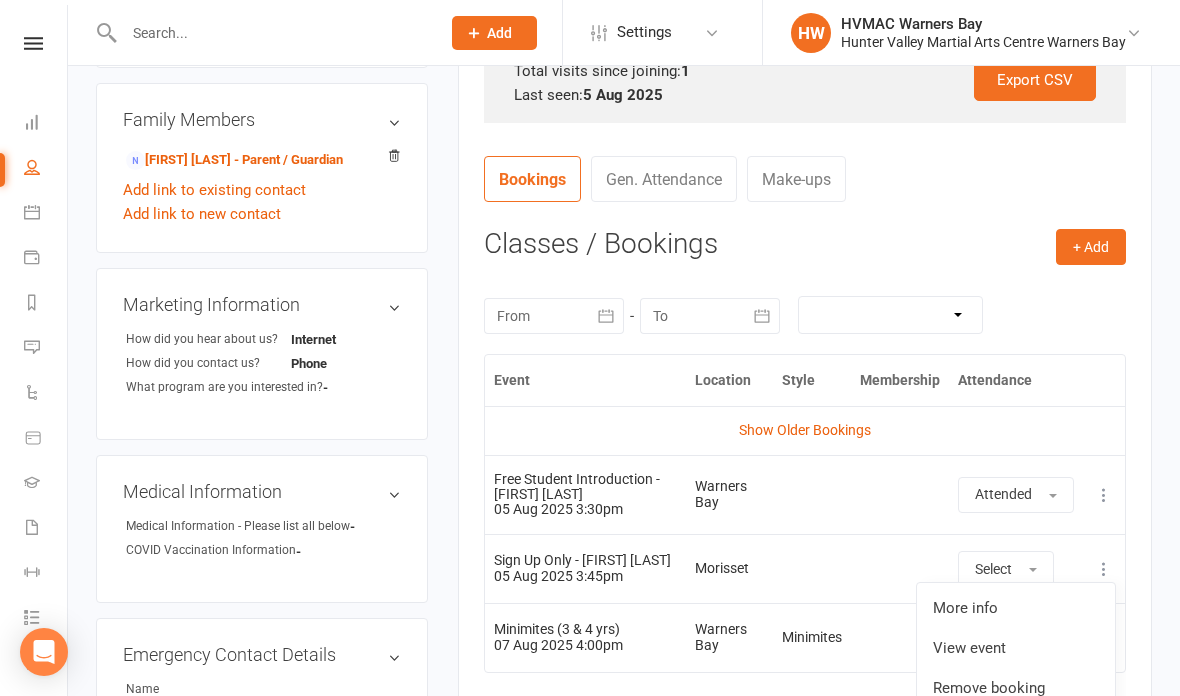 click on "Remove booking" at bounding box center (1016, 688) 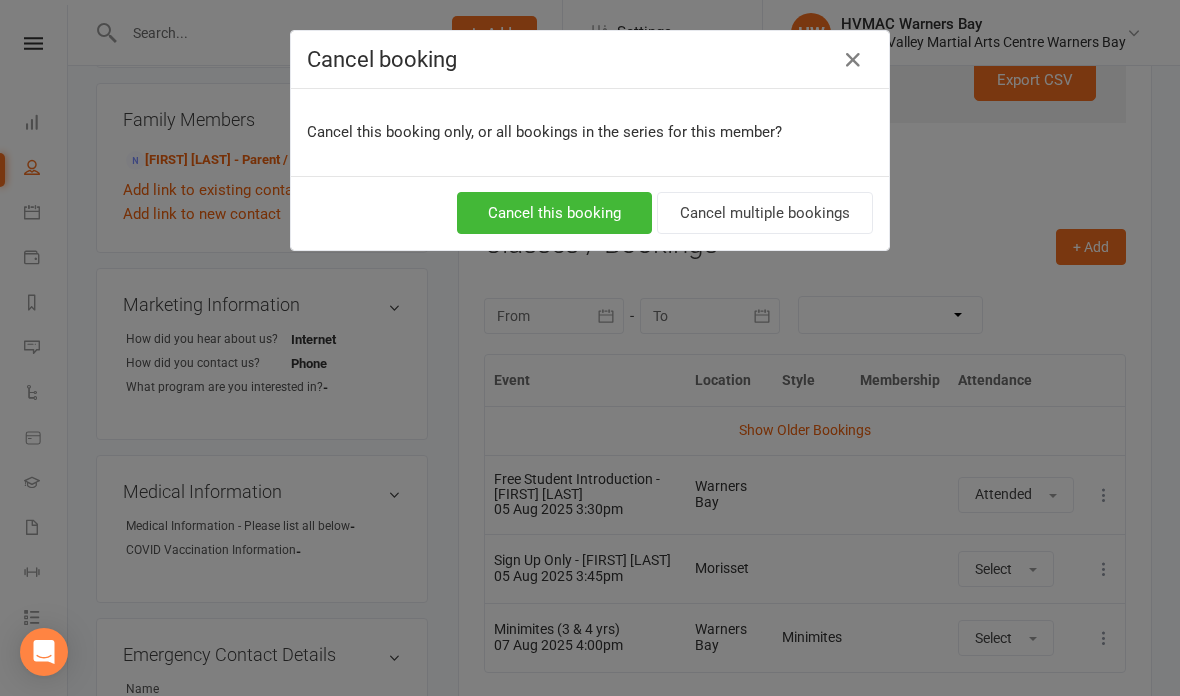 click at bounding box center (853, 60) 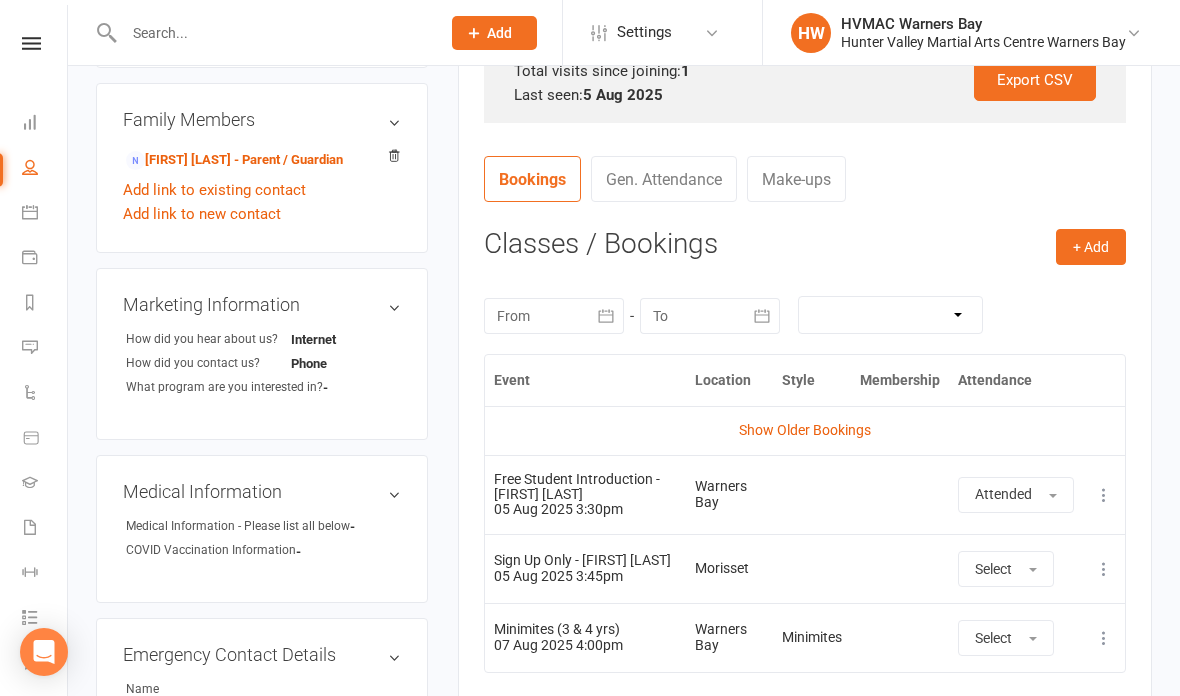 scroll, scrollTop: 0, scrollLeft: 2, axis: horizontal 